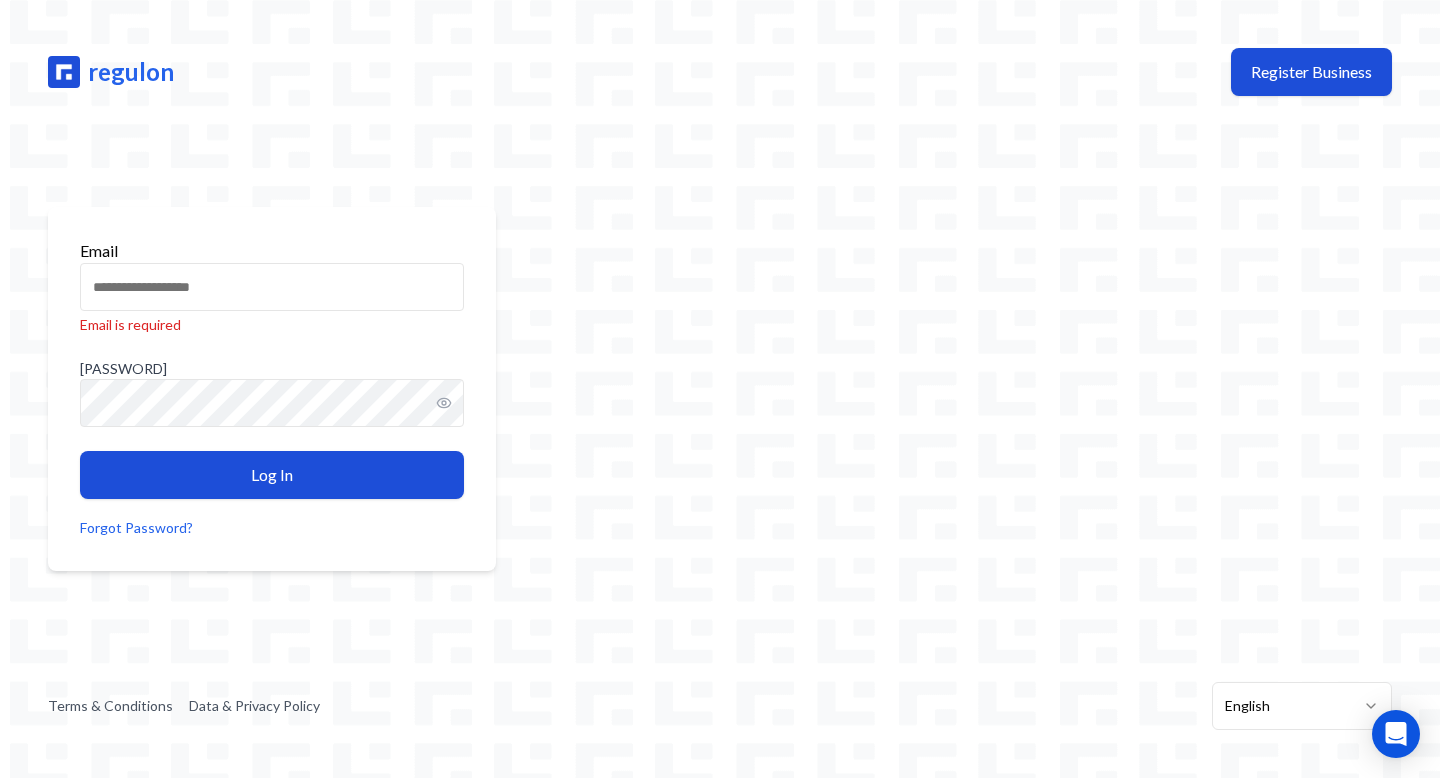 scroll, scrollTop: 0, scrollLeft: 0, axis: both 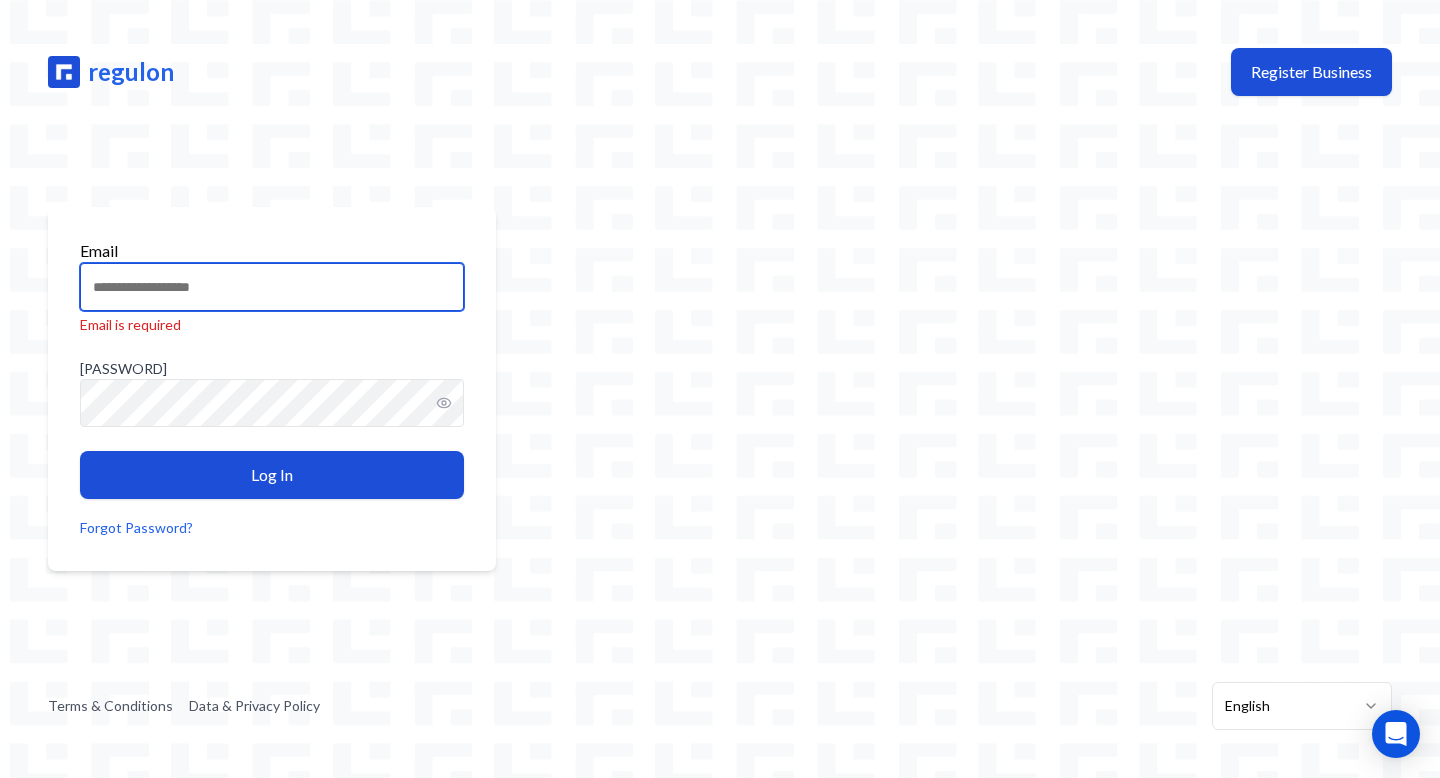 type on "**********" 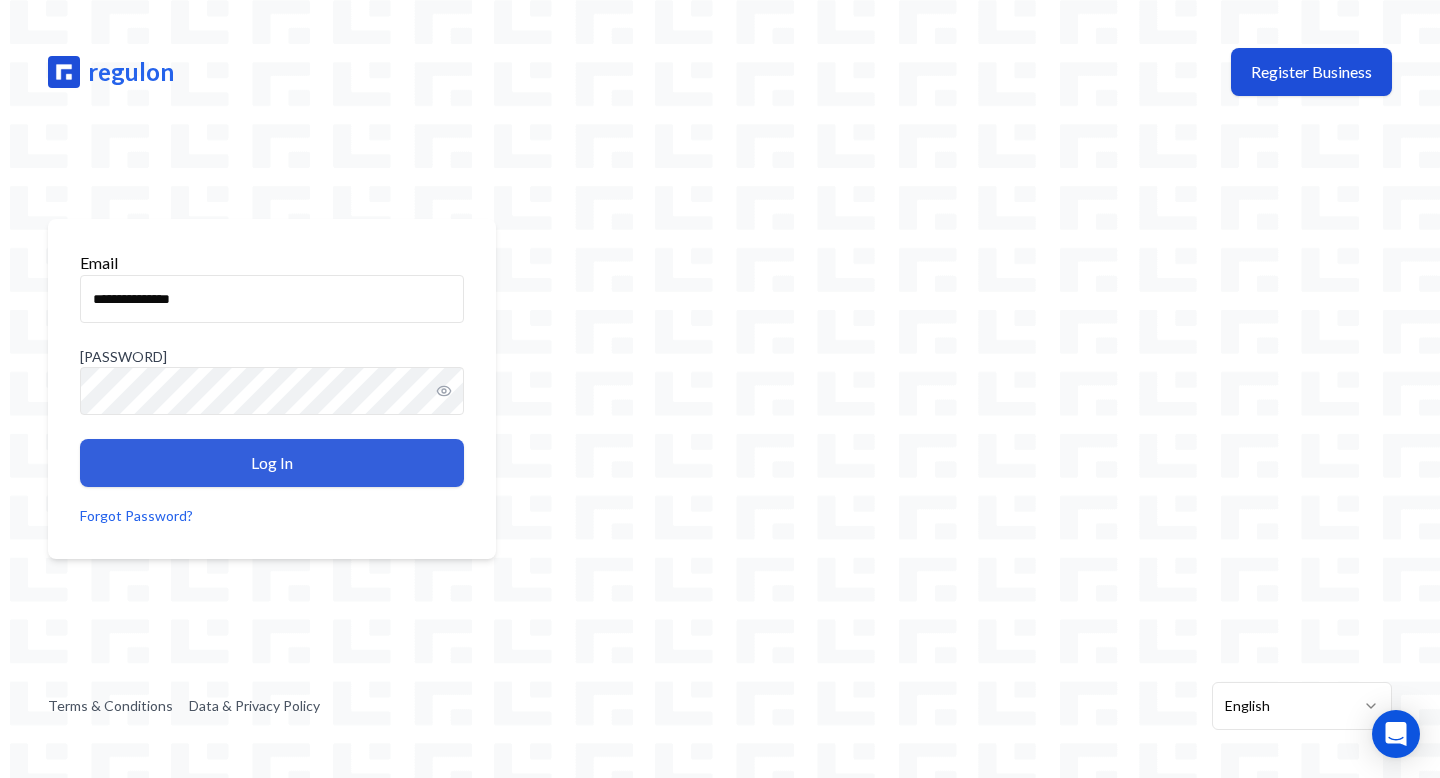click on "Log In" at bounding box center (272, 463) 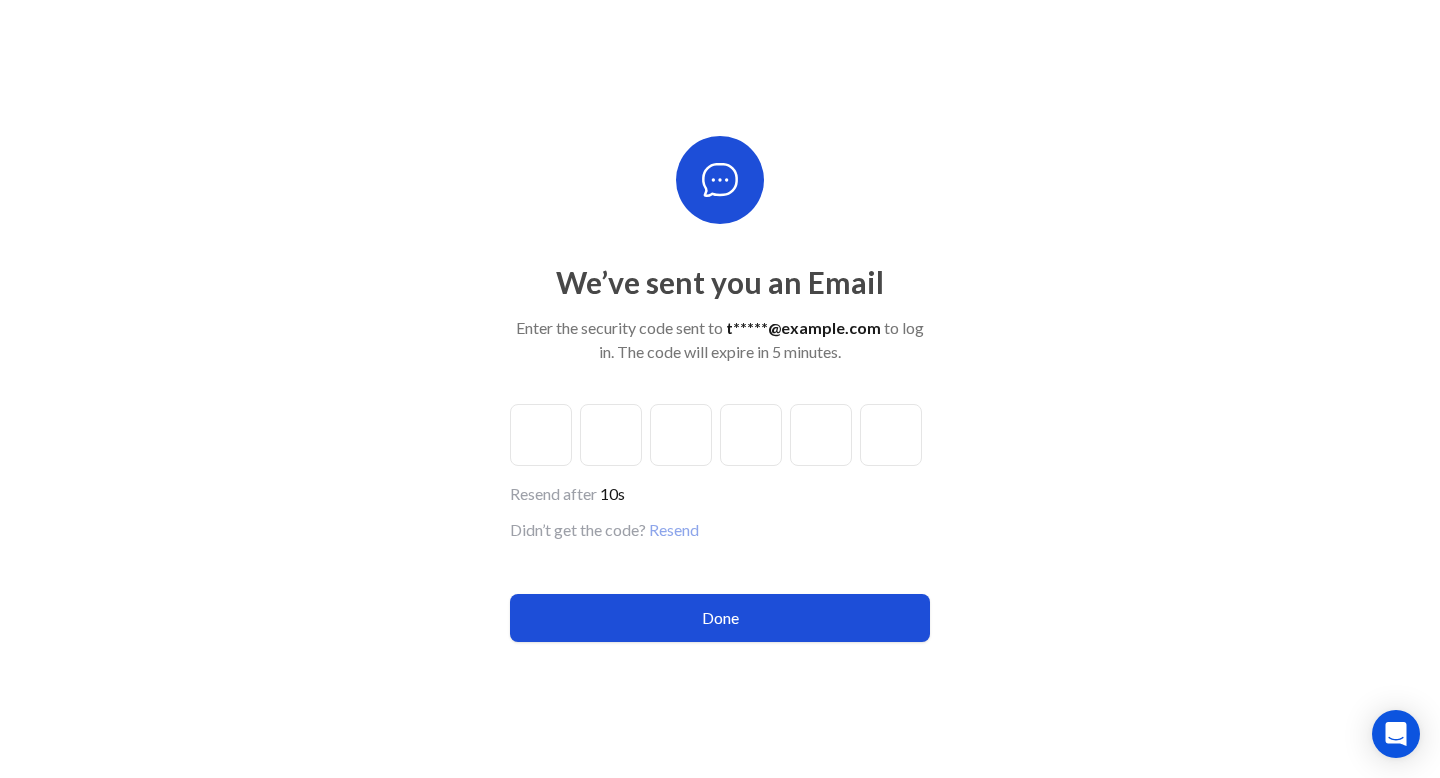 type on "*" 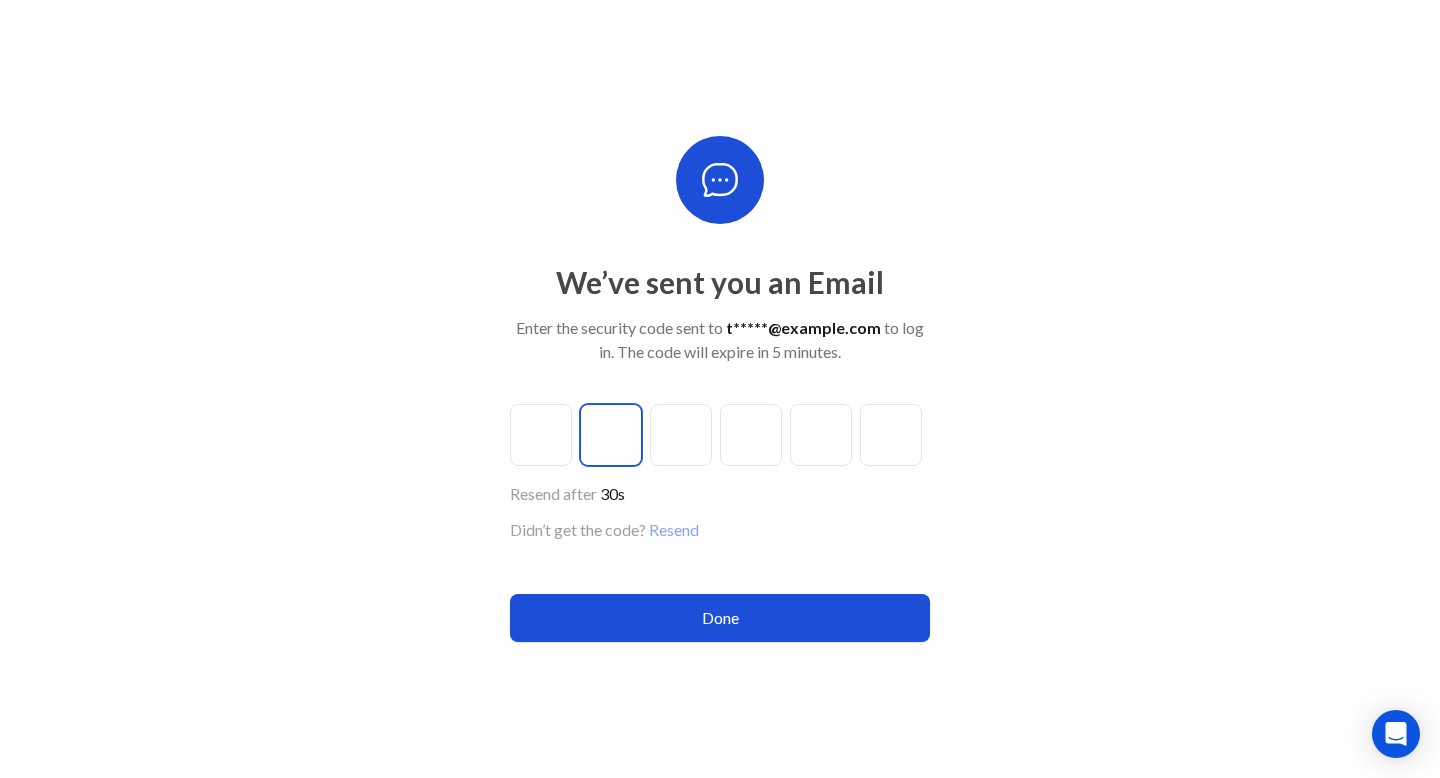 type on "*" 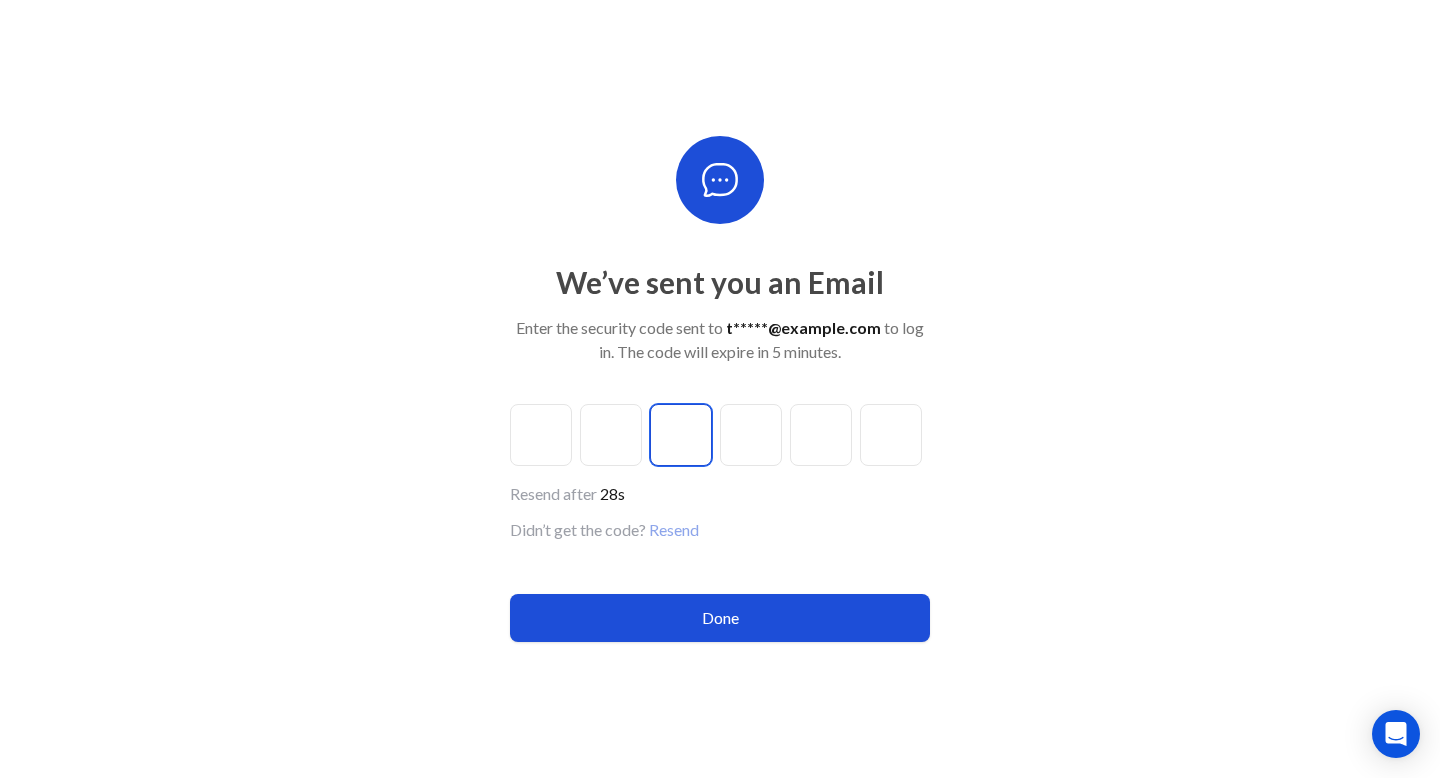 type on "*" 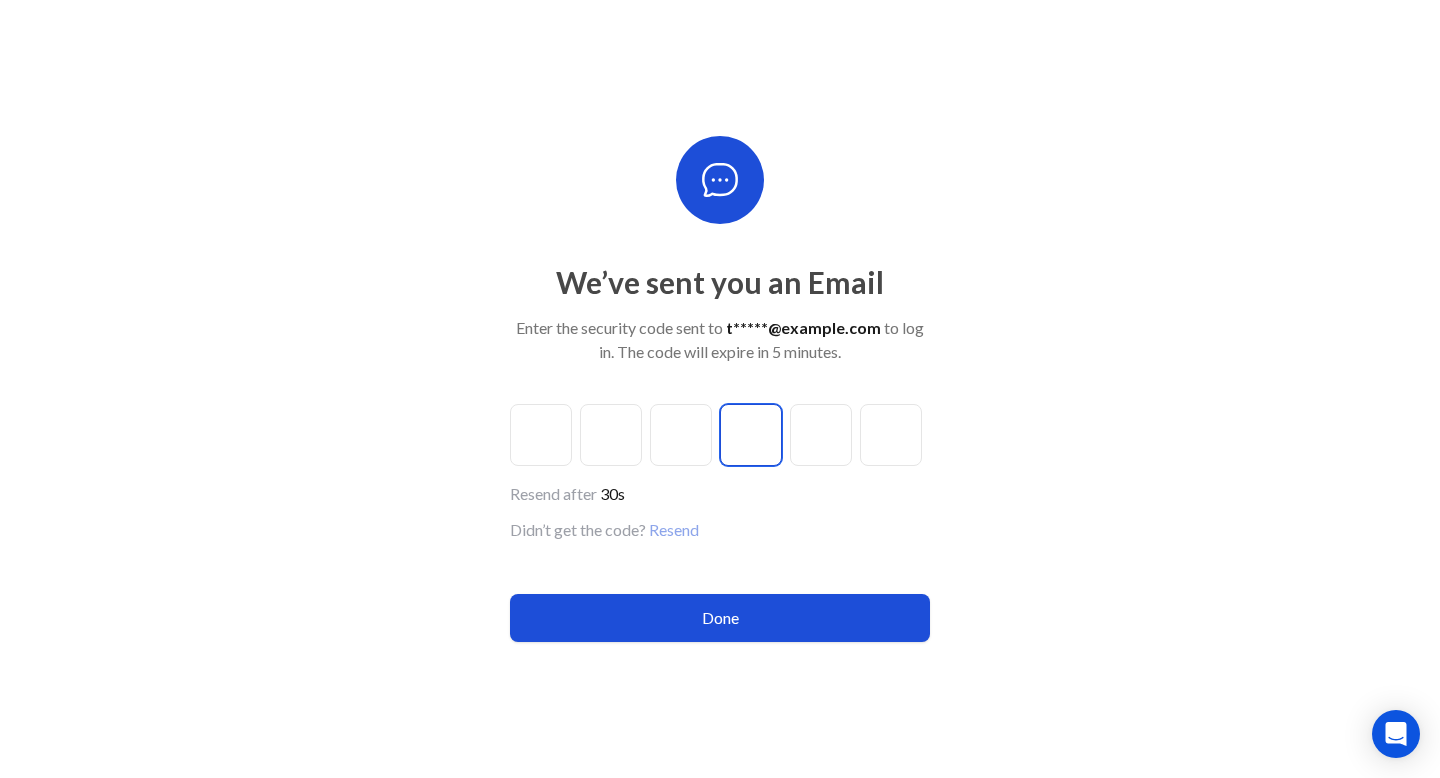 type on "*" 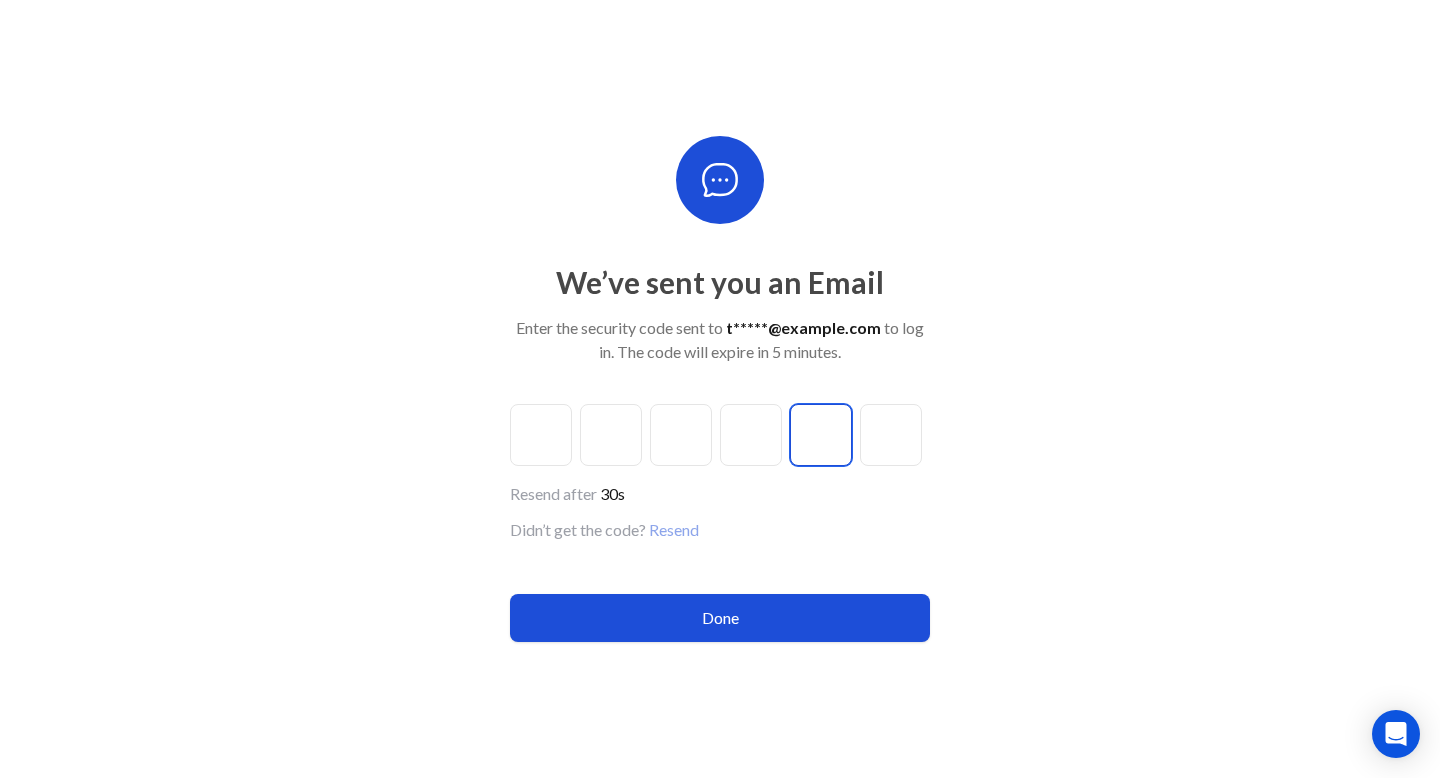 type on "*" 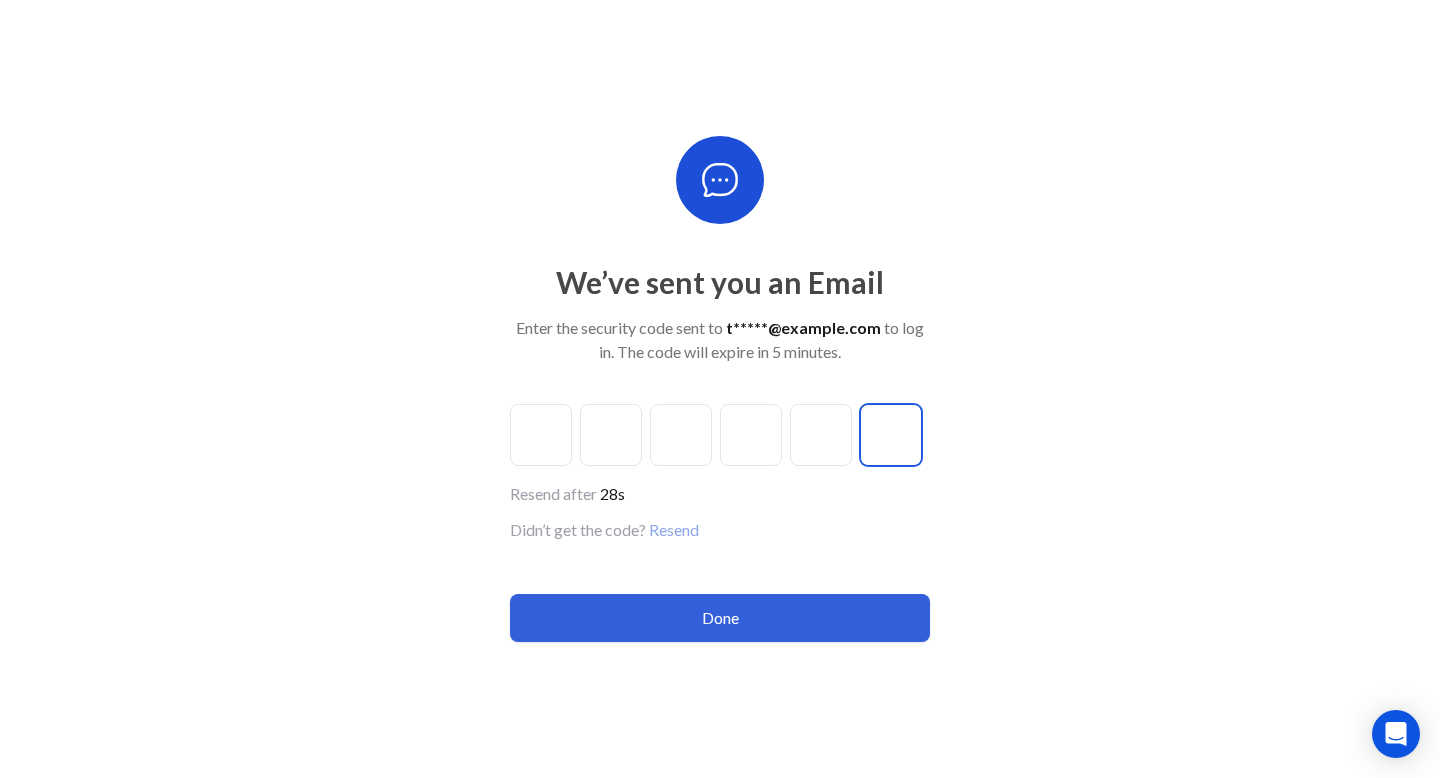 type on "*" 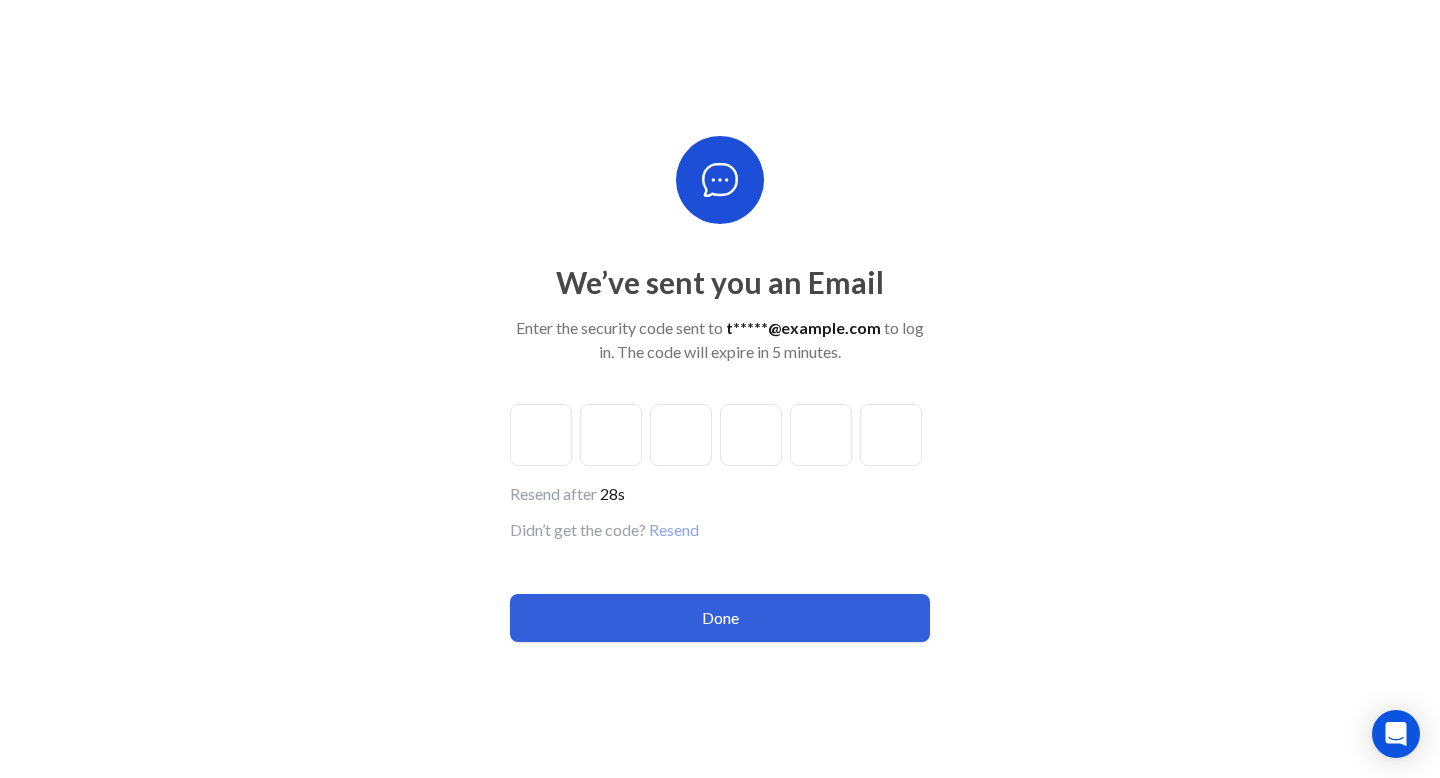click on "Done" at bounding box center (720, 618) 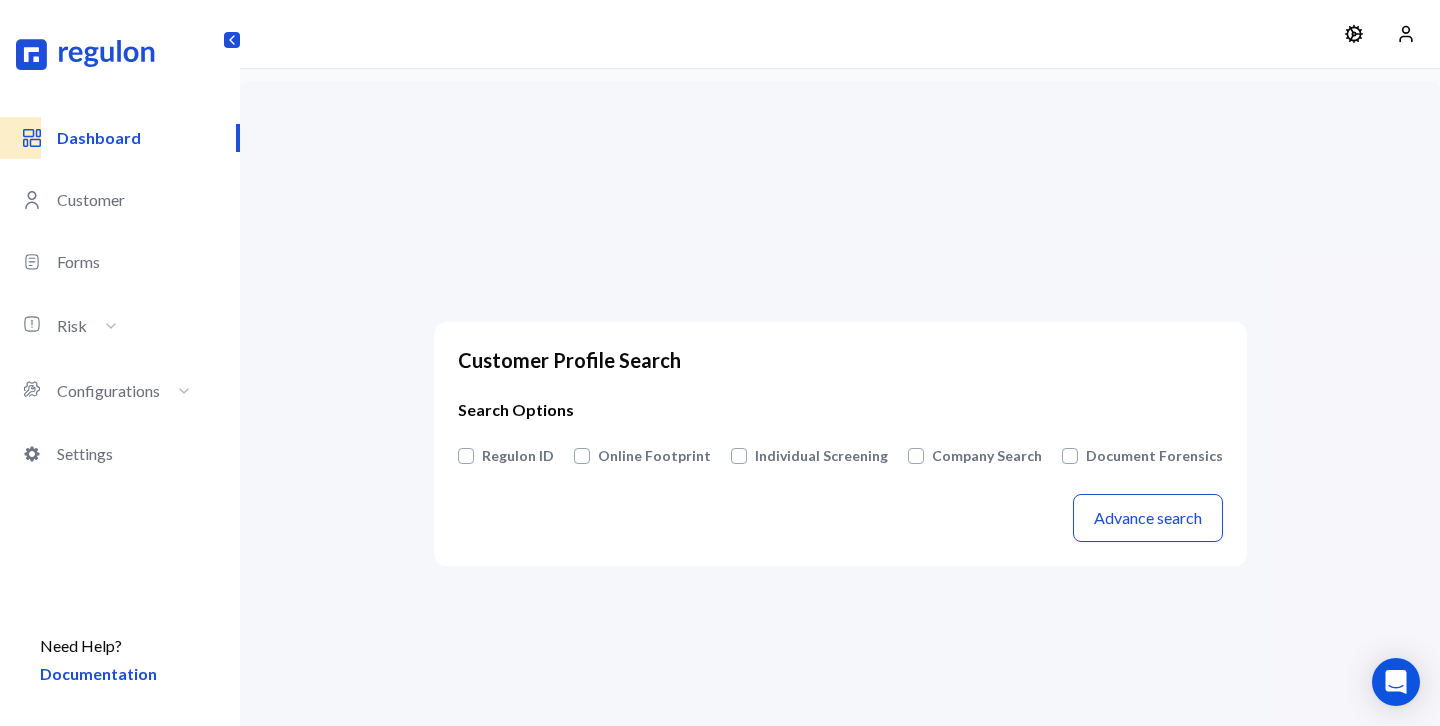 click on "Individual Screening" at bounding box center [821, 456] 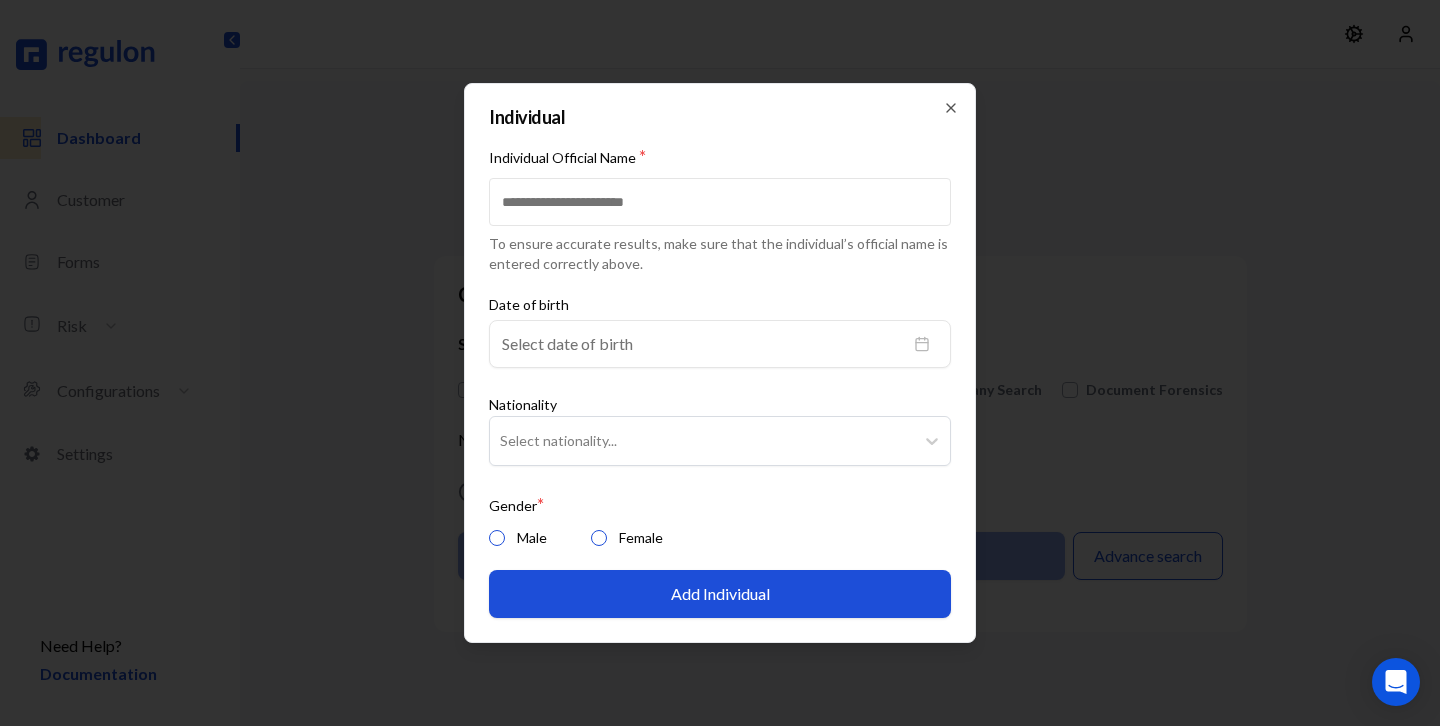 click on "Individual Official Name   *" at bounding box center [720, 202] 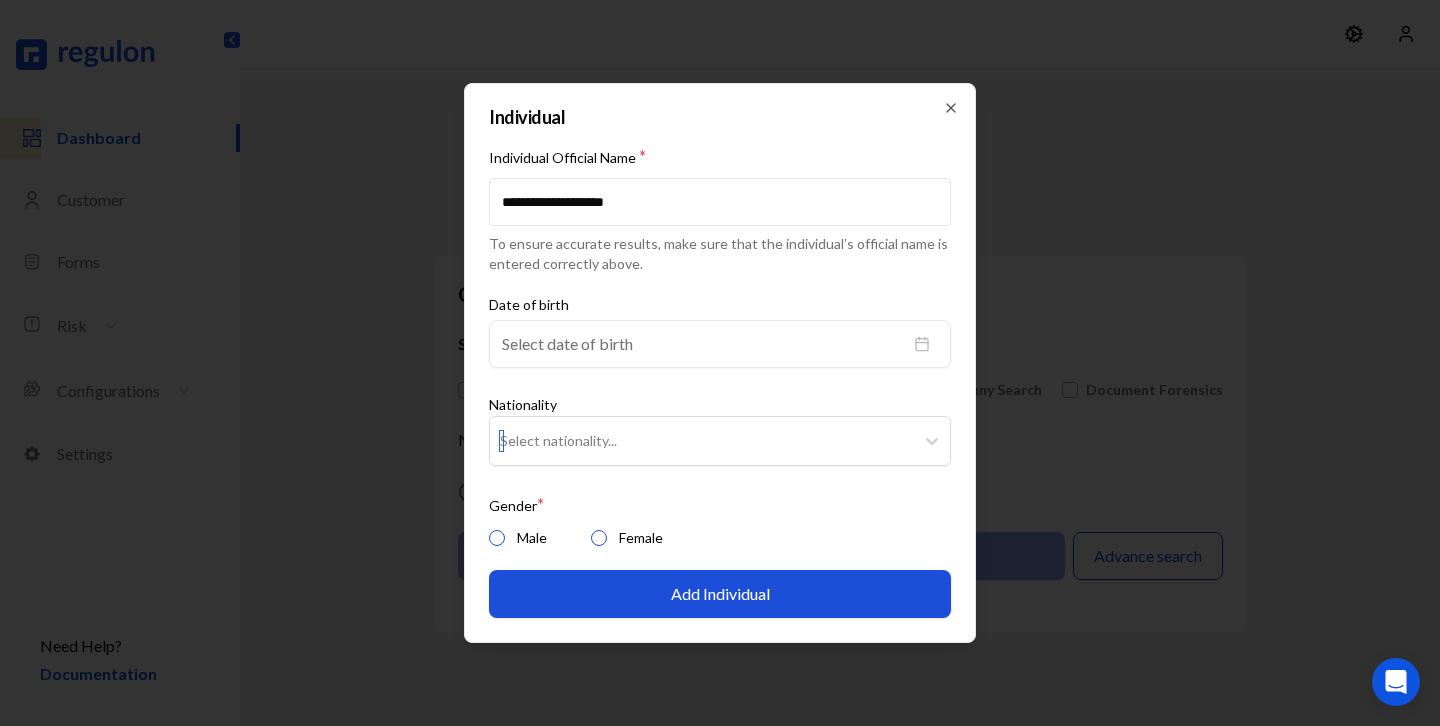 click at bounding box center (702, 441) 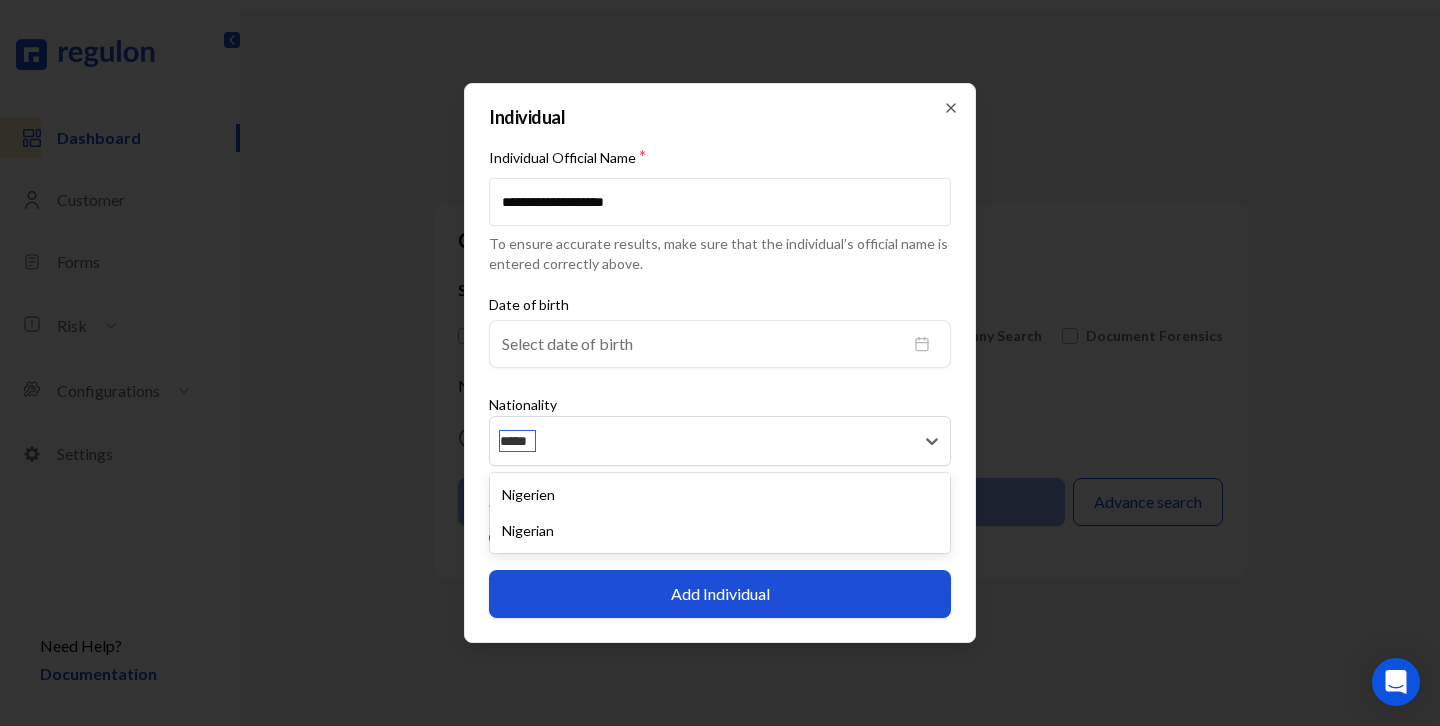 scroll, scrollTop: 55, scrollLeft: 0, axis: vertical 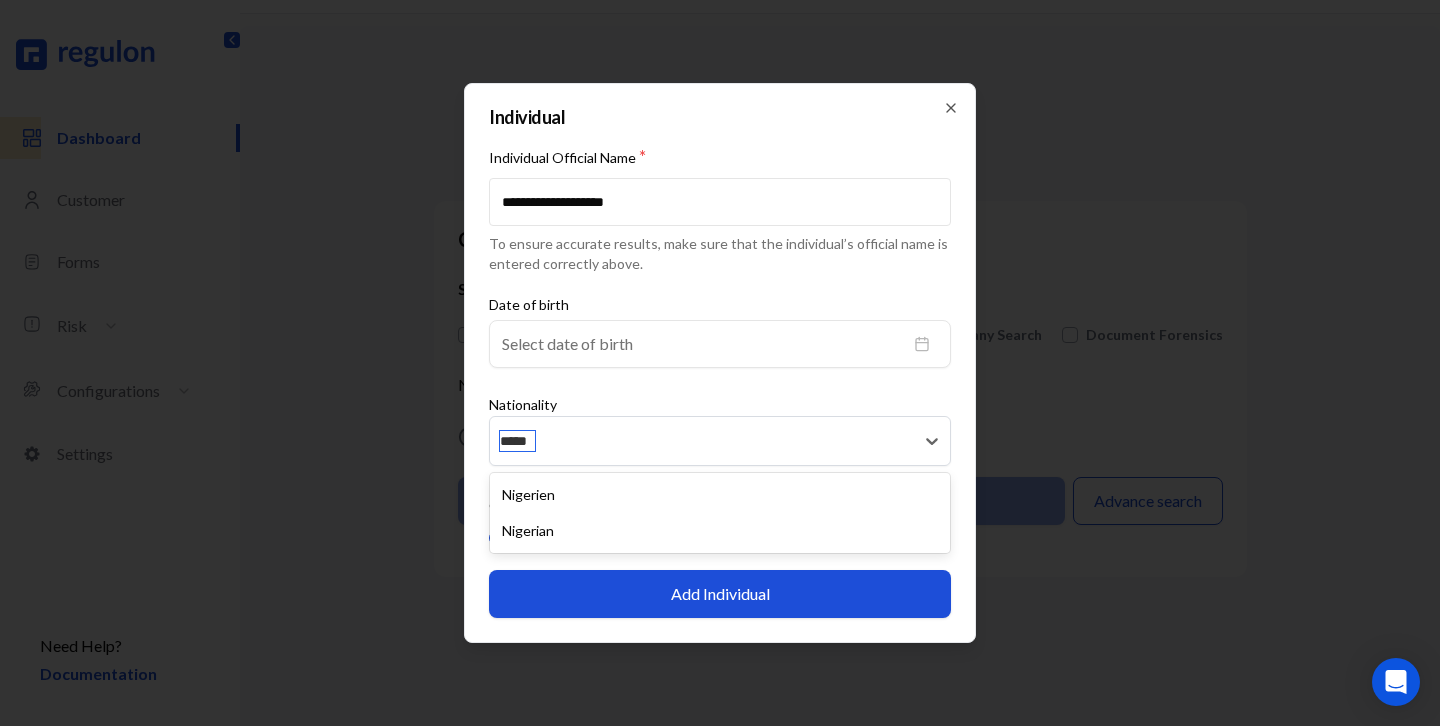 type on "******" 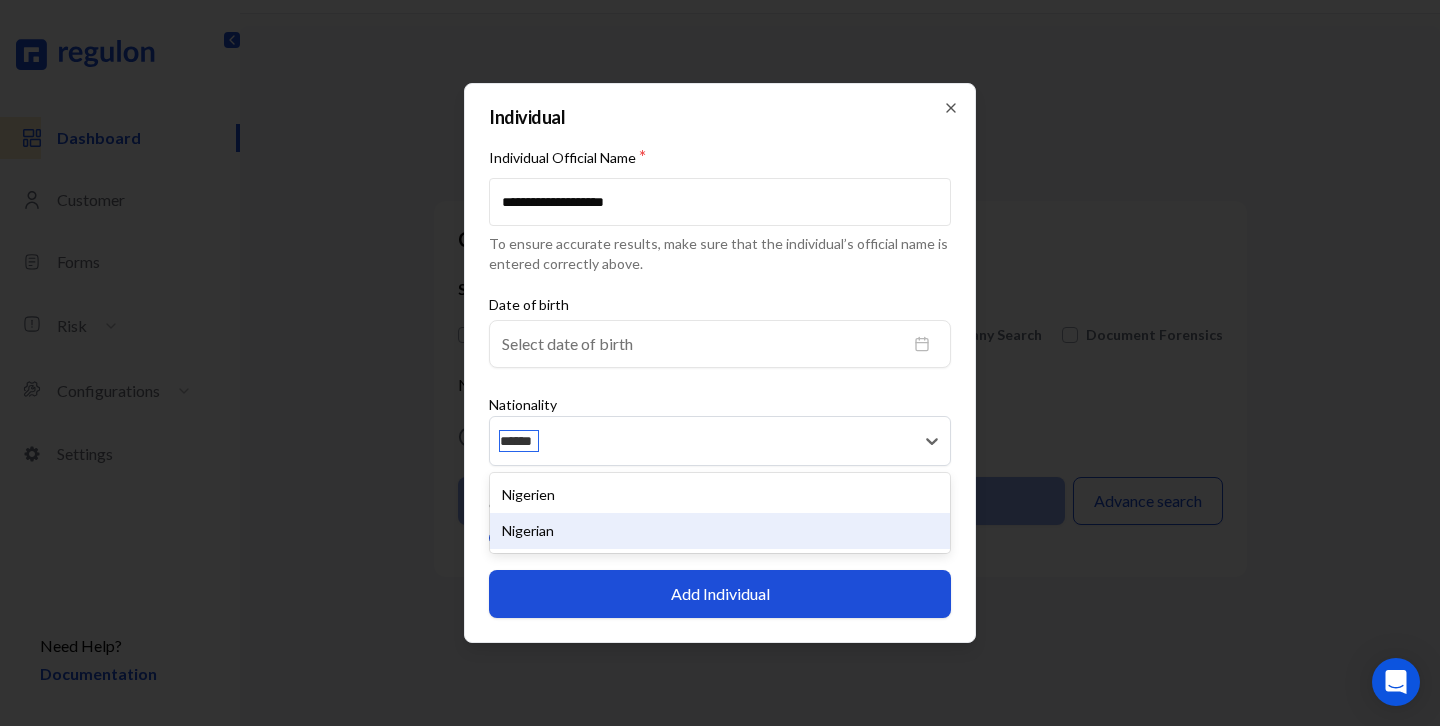 click on "Nigerian" at bounding box center [720, 531] 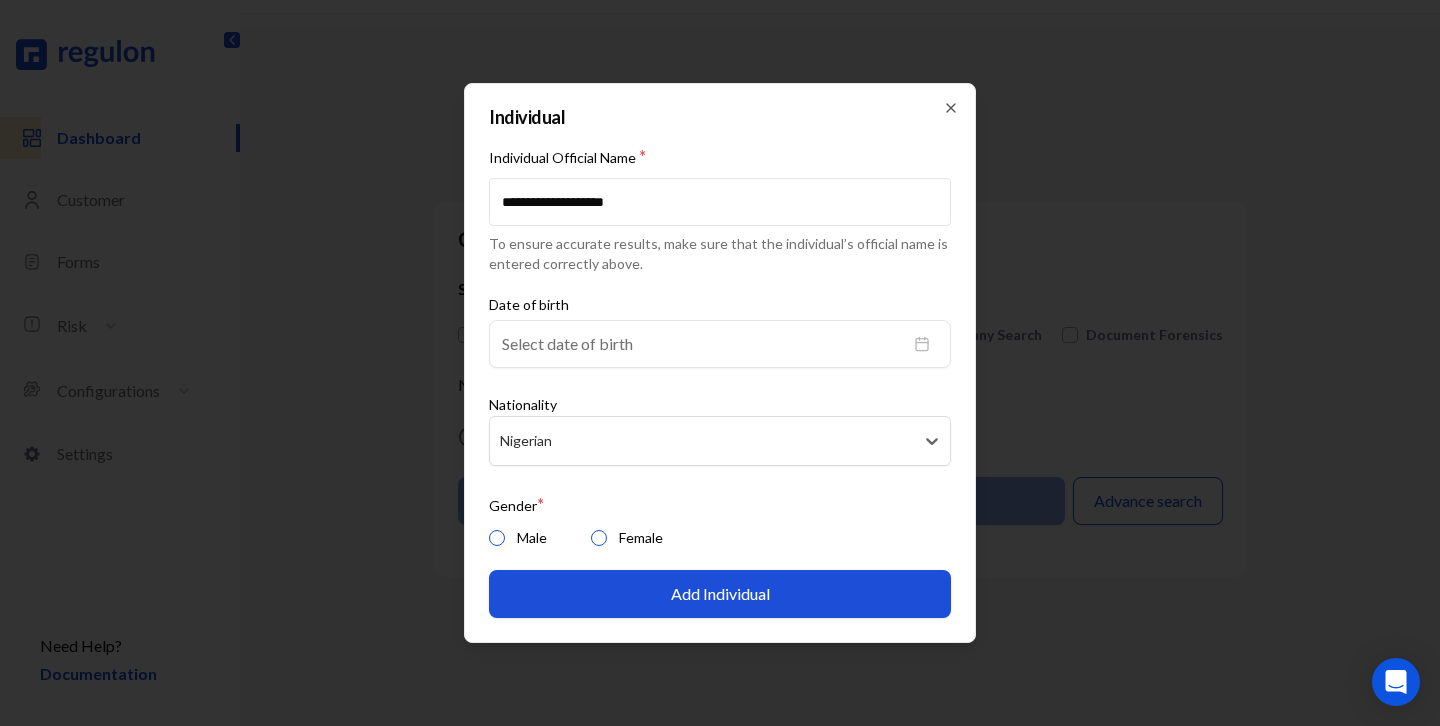 click on "Male" at bounding box center (497, 538) 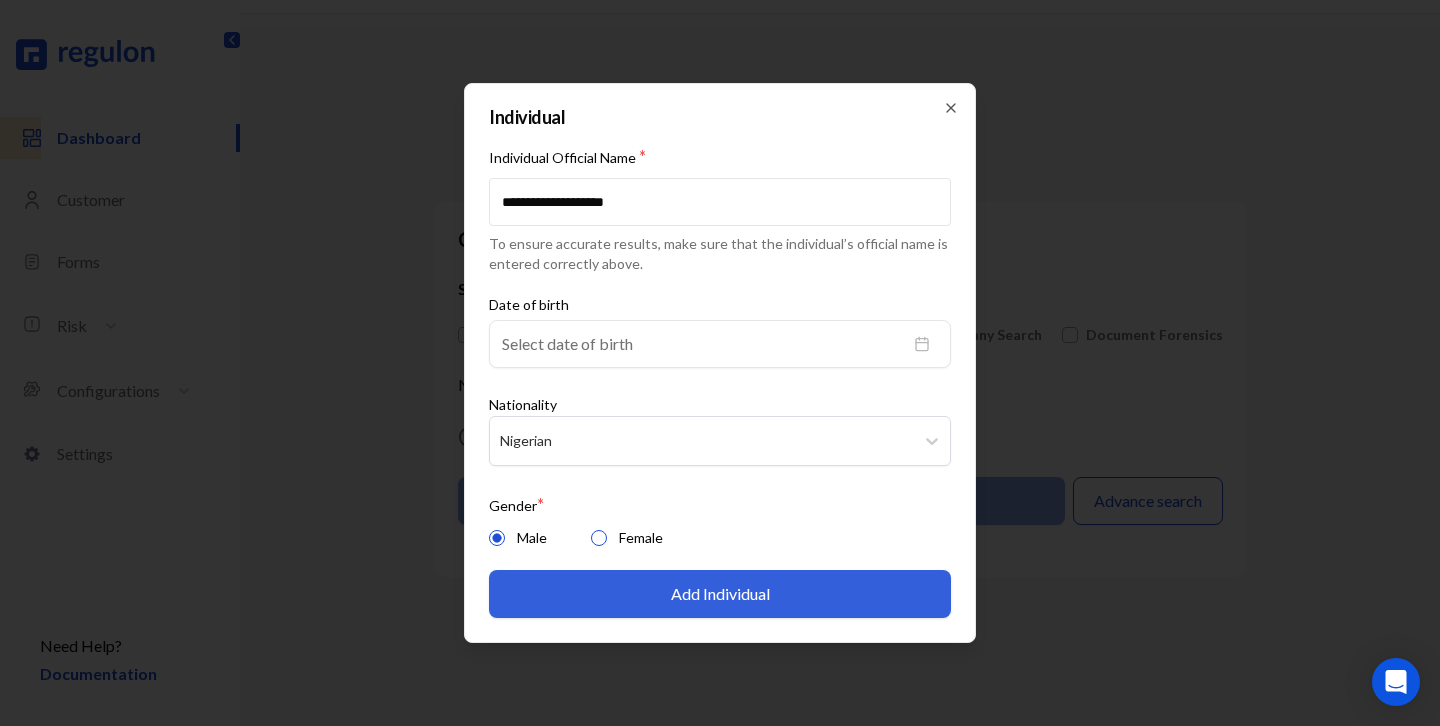 click on "Add Individual" at bounding box center (720, 594) 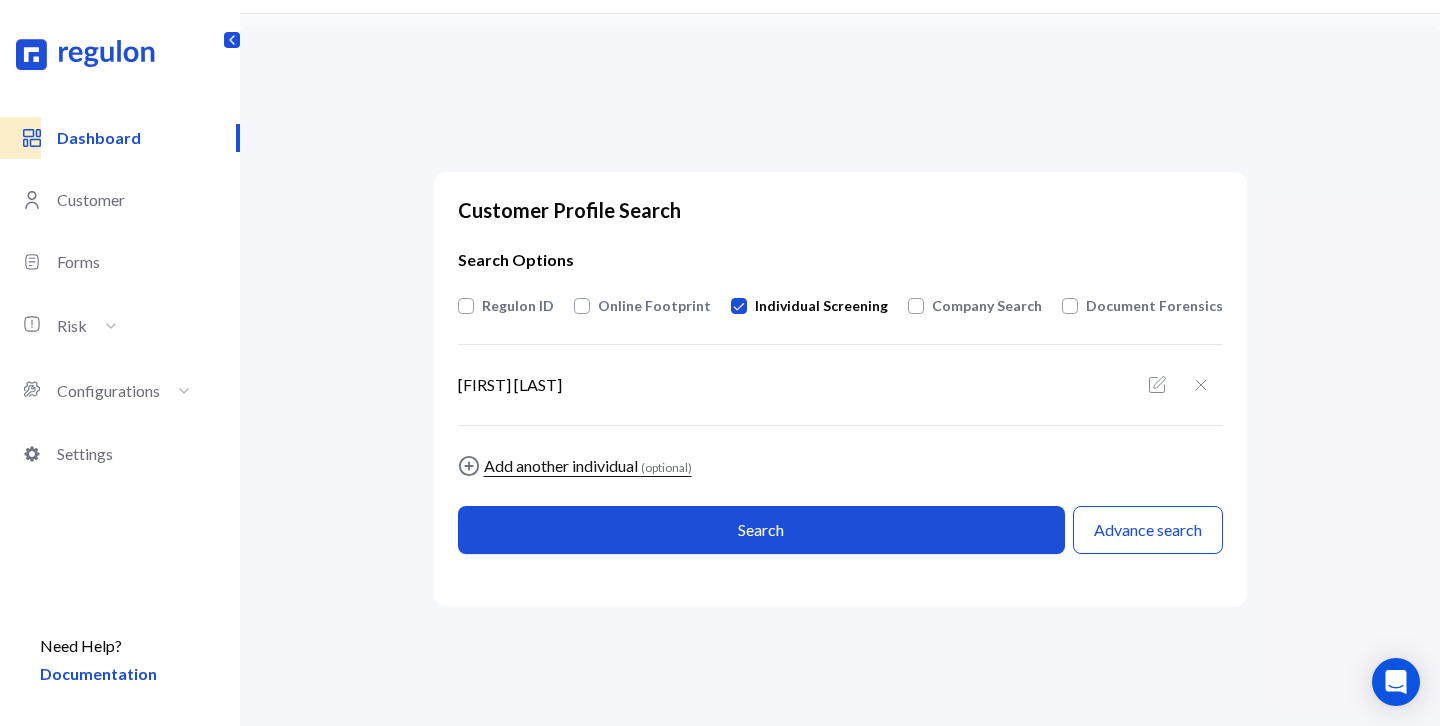 click on "Add another individual   (optional)" at bounding box center [588, 466] 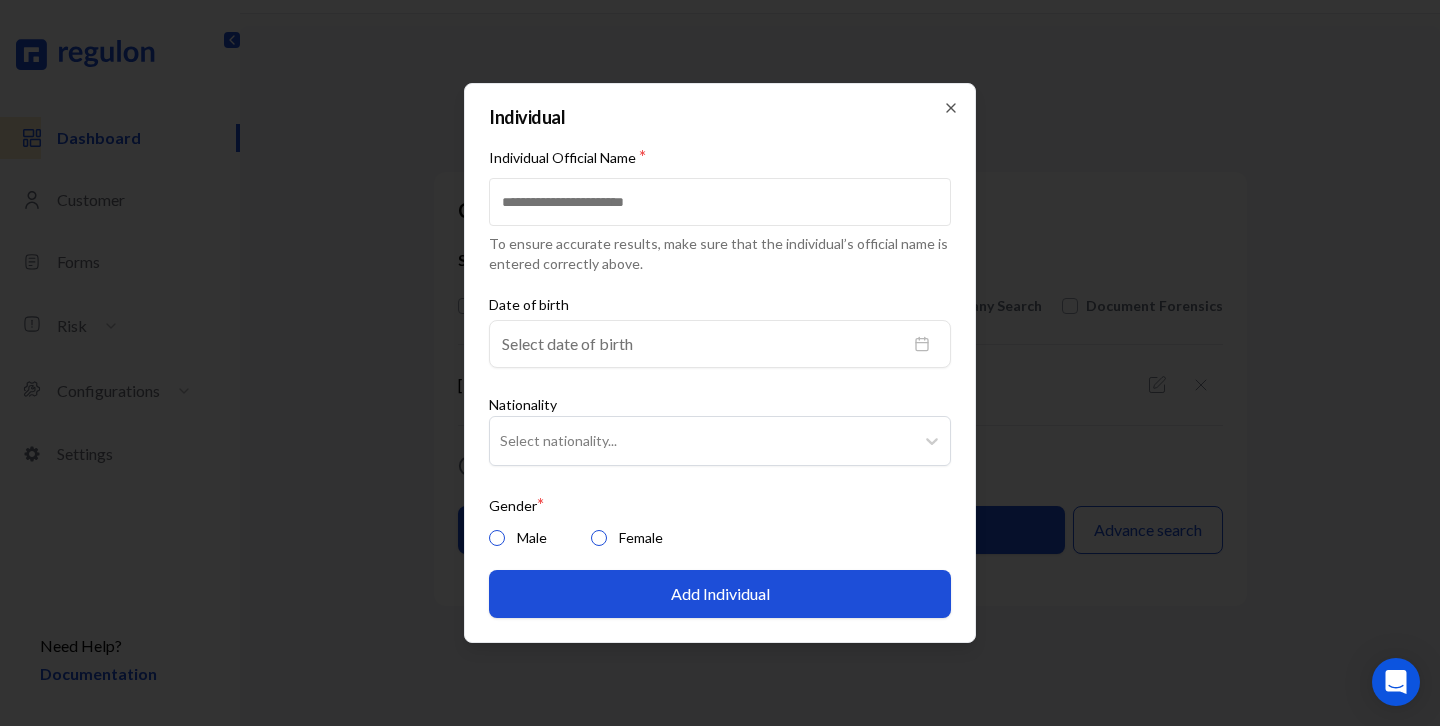click on "Individual Official Name   *" at bounding box center (720, 202) 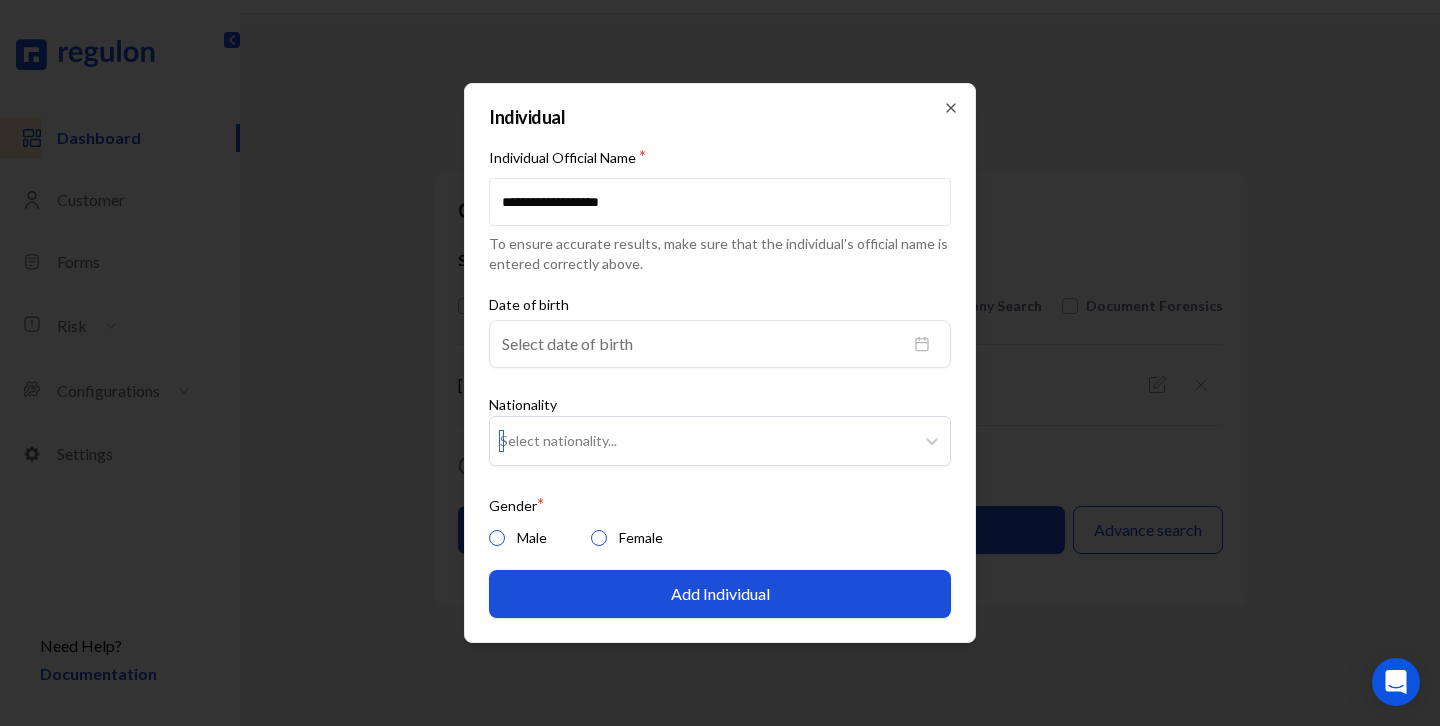 click at bounding box center (702, 441) 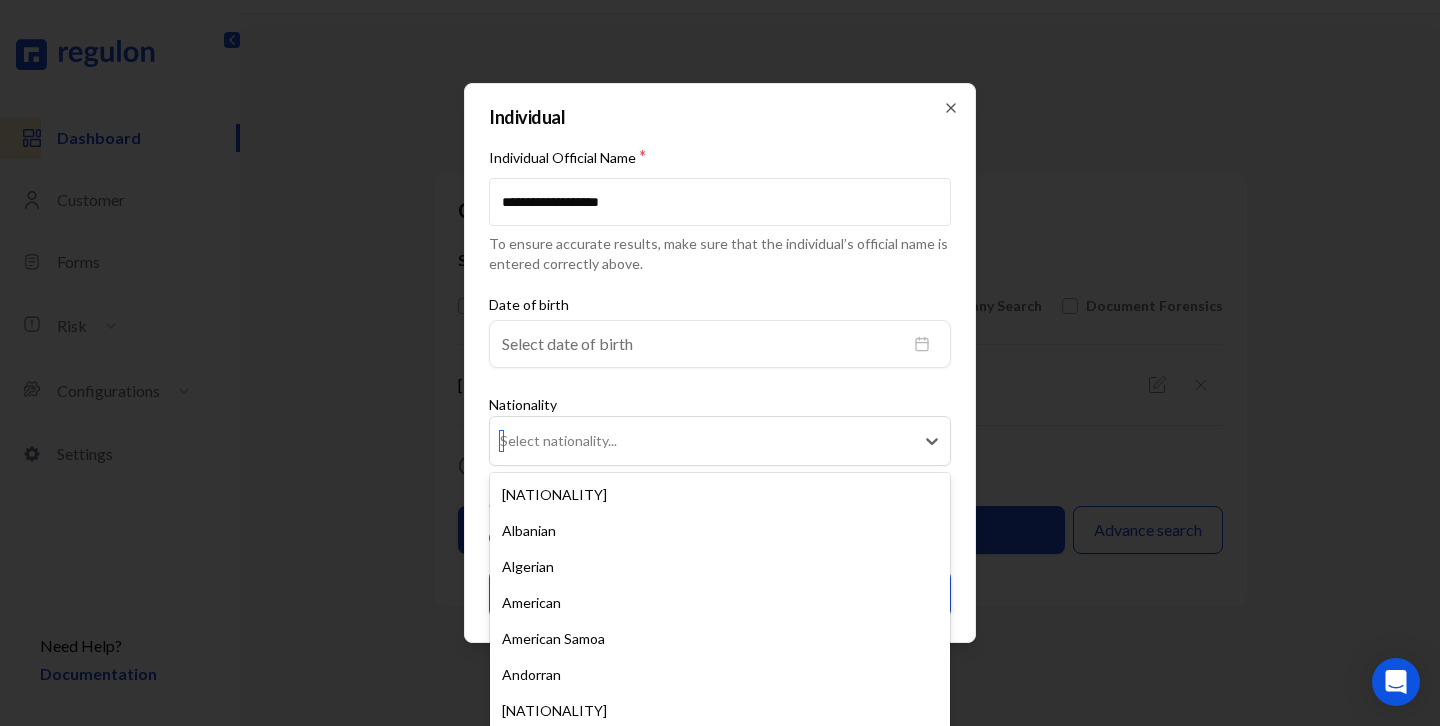 scroll, scrollTop: 93, scrollLeft: 0, axis: vertical 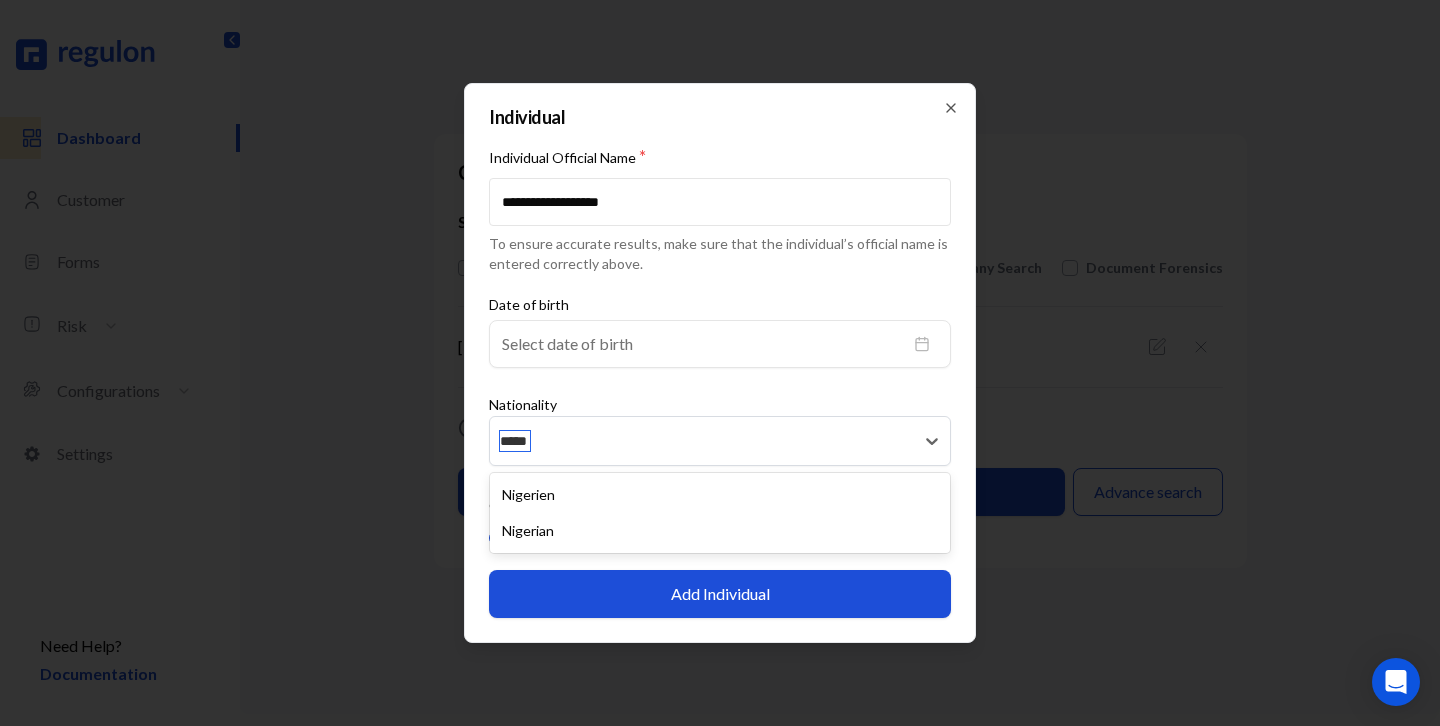 type on "******" 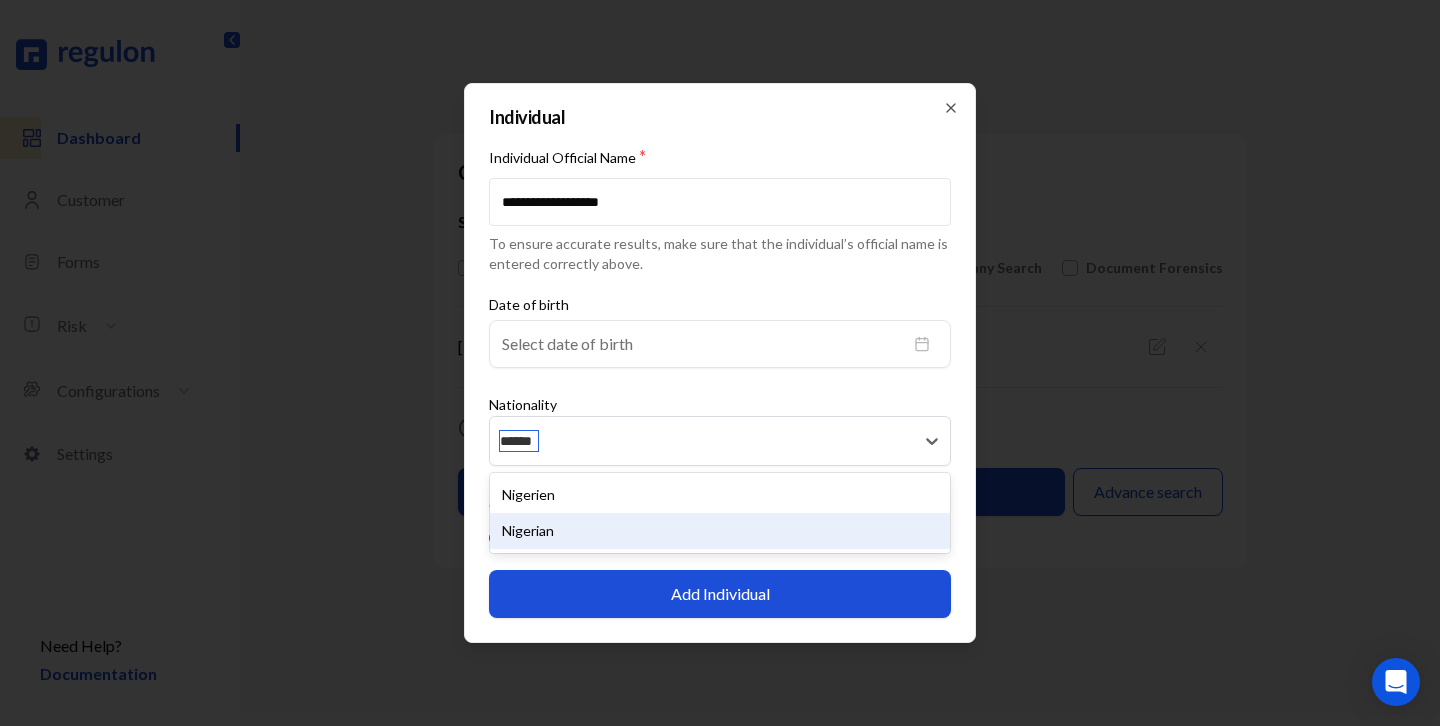 click on "Nigerian" at bounding box center (720, 531) 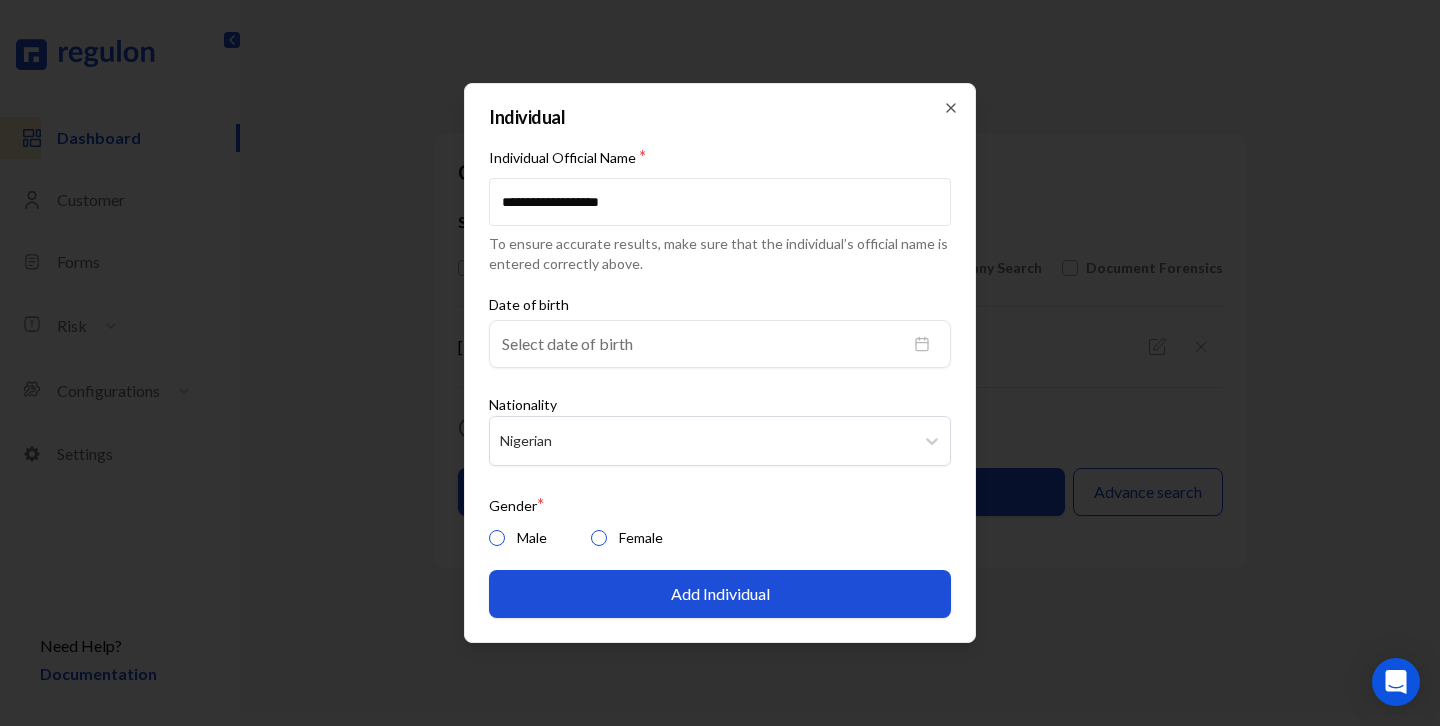 click on "Female" at bounding box center (599, 538) 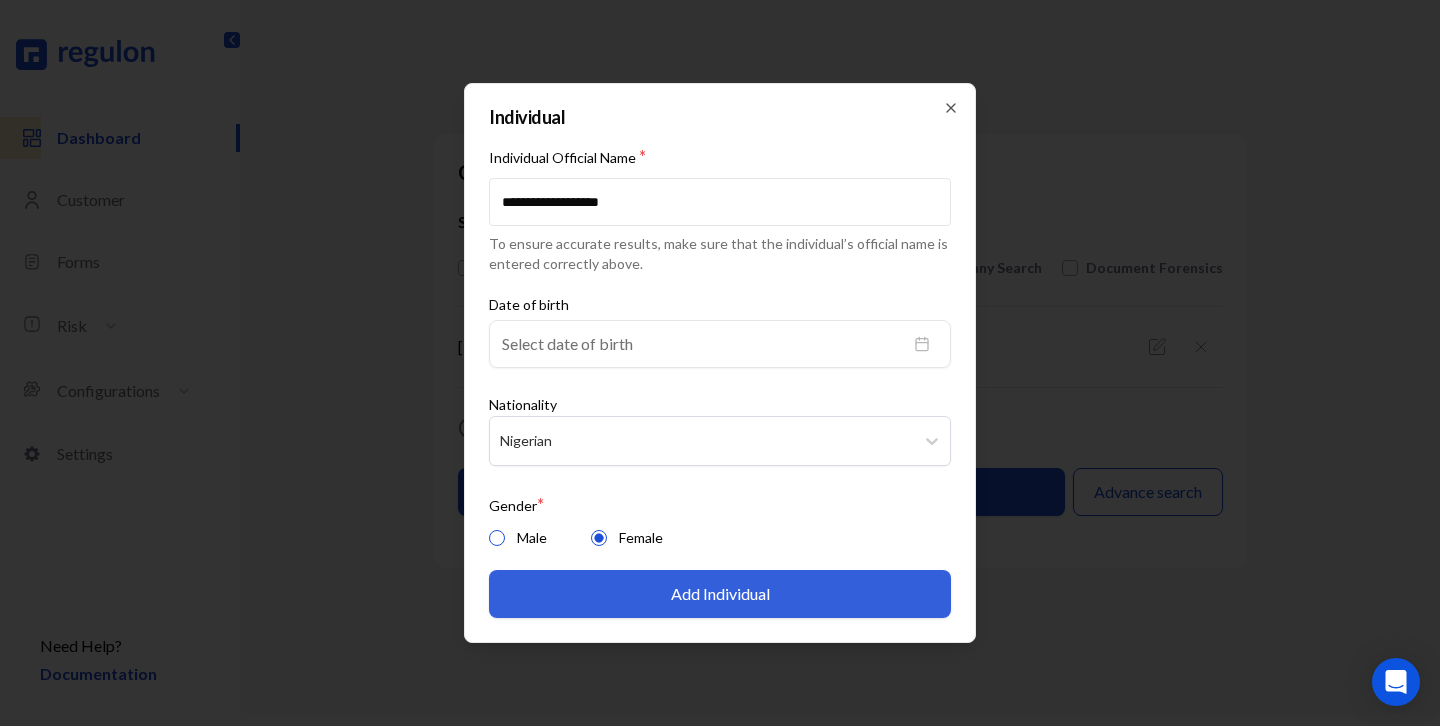 click on "Add Individual" at bounding box center [720, 594] 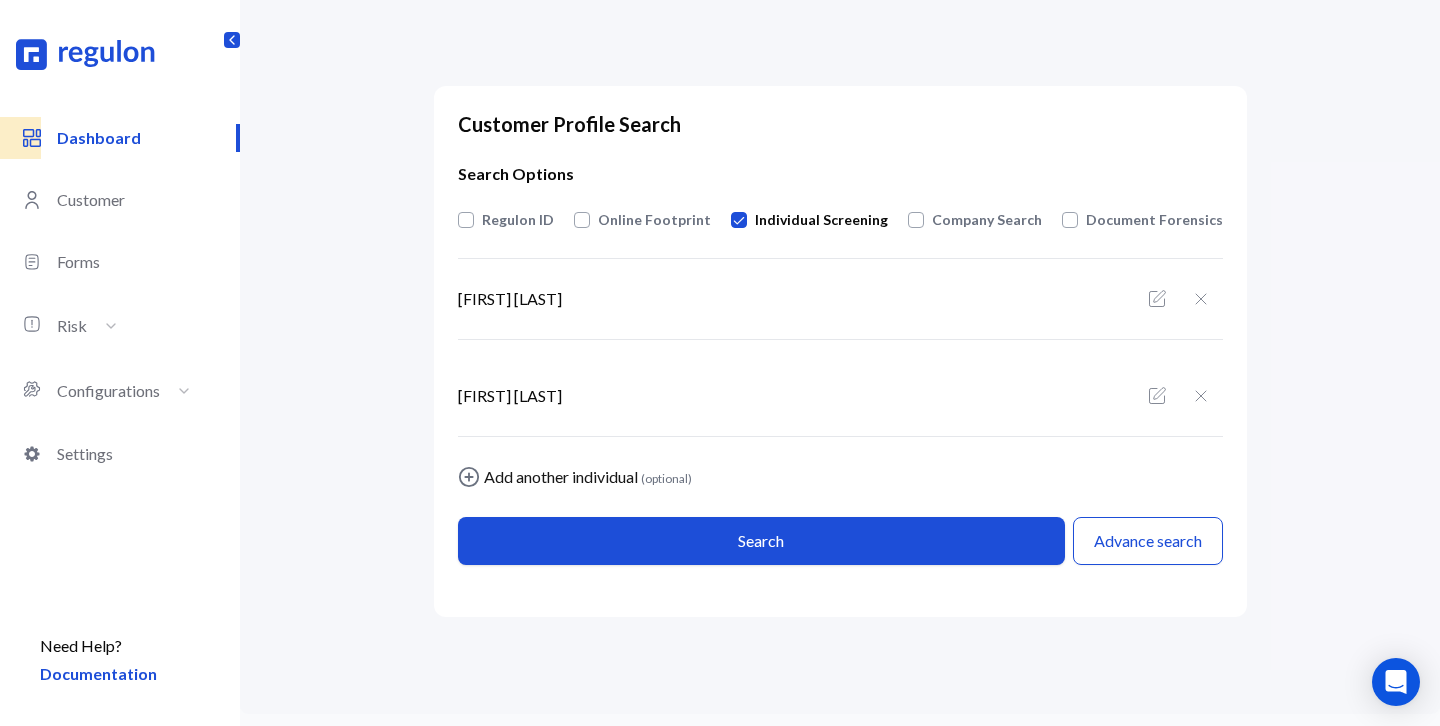 scroll, scrollTop: 44, scrollLeft: 0, axis: vertical 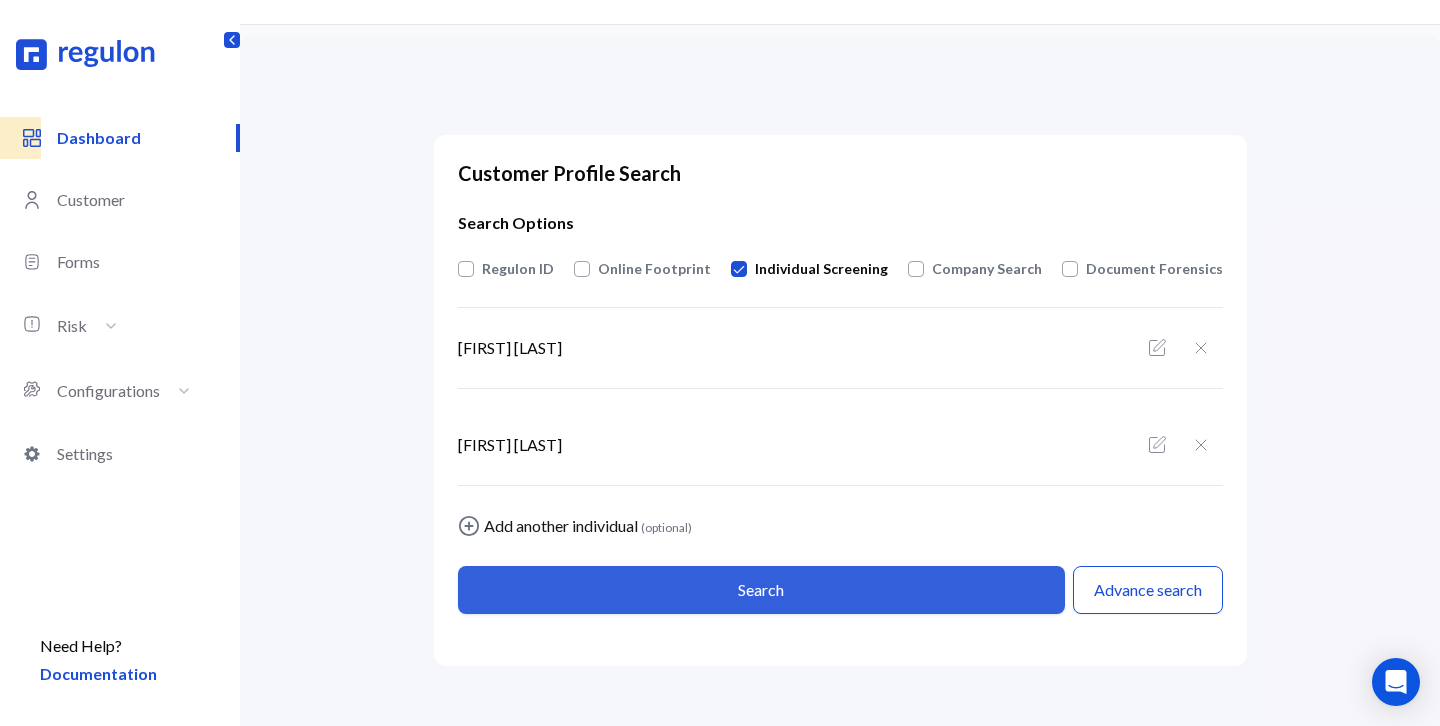 click on "Search" at bounding box center [761, 590] 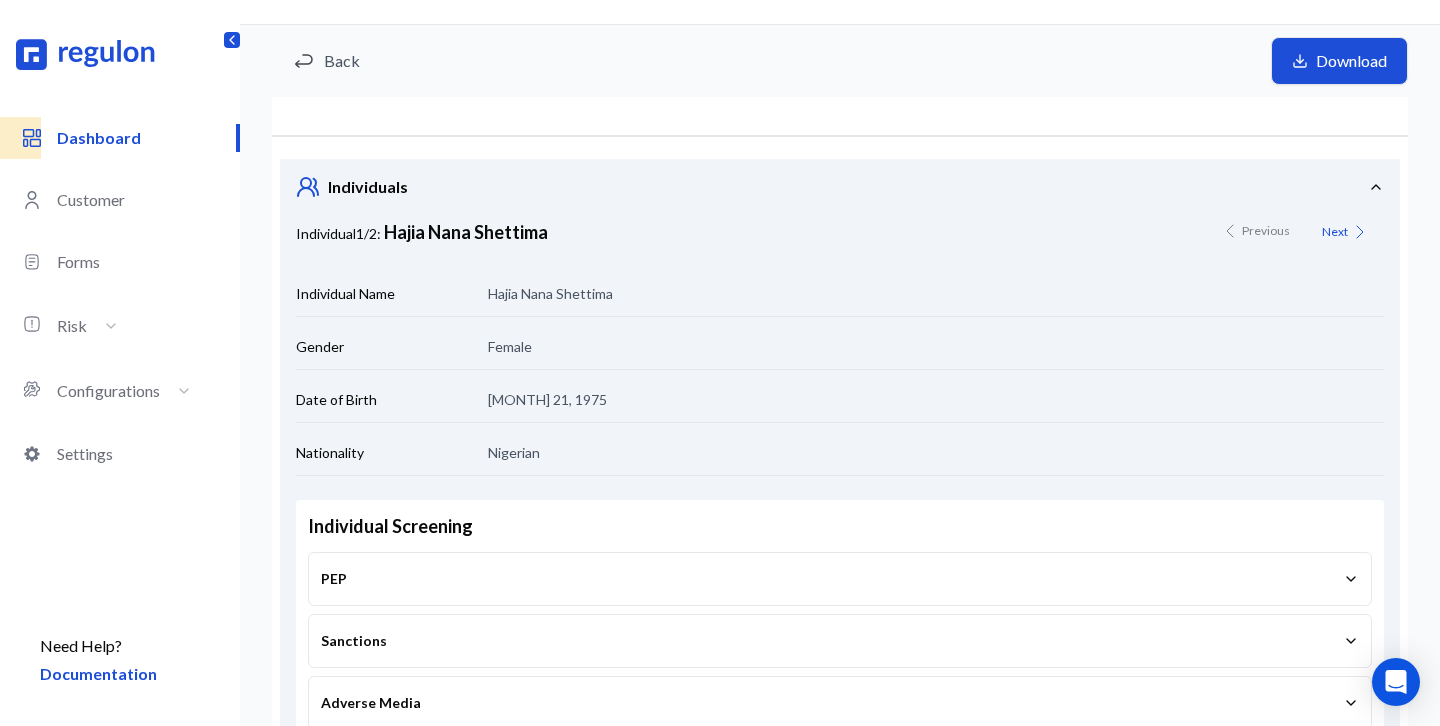 scroll, scrollTop: 0, scrollLeft: 0, axis: both 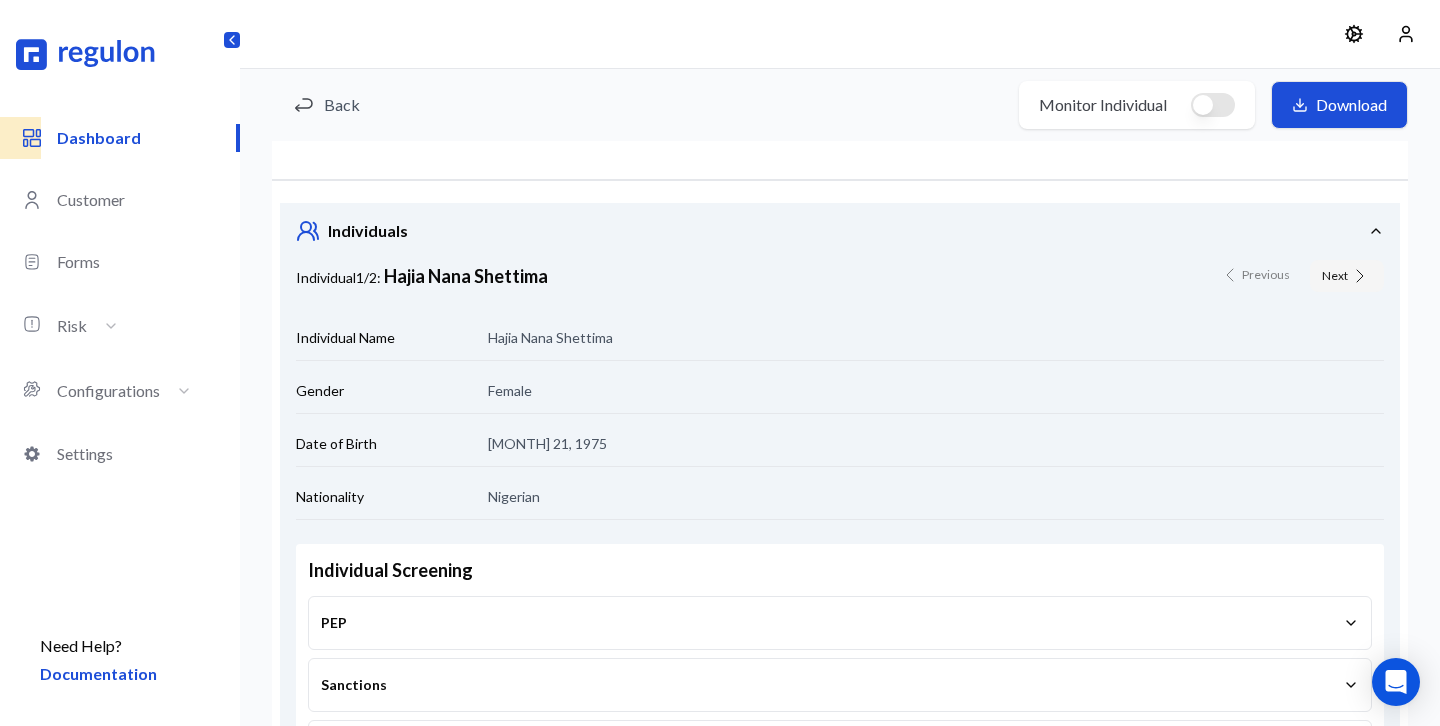 click on "Next" at bounding box center (1347, 276) 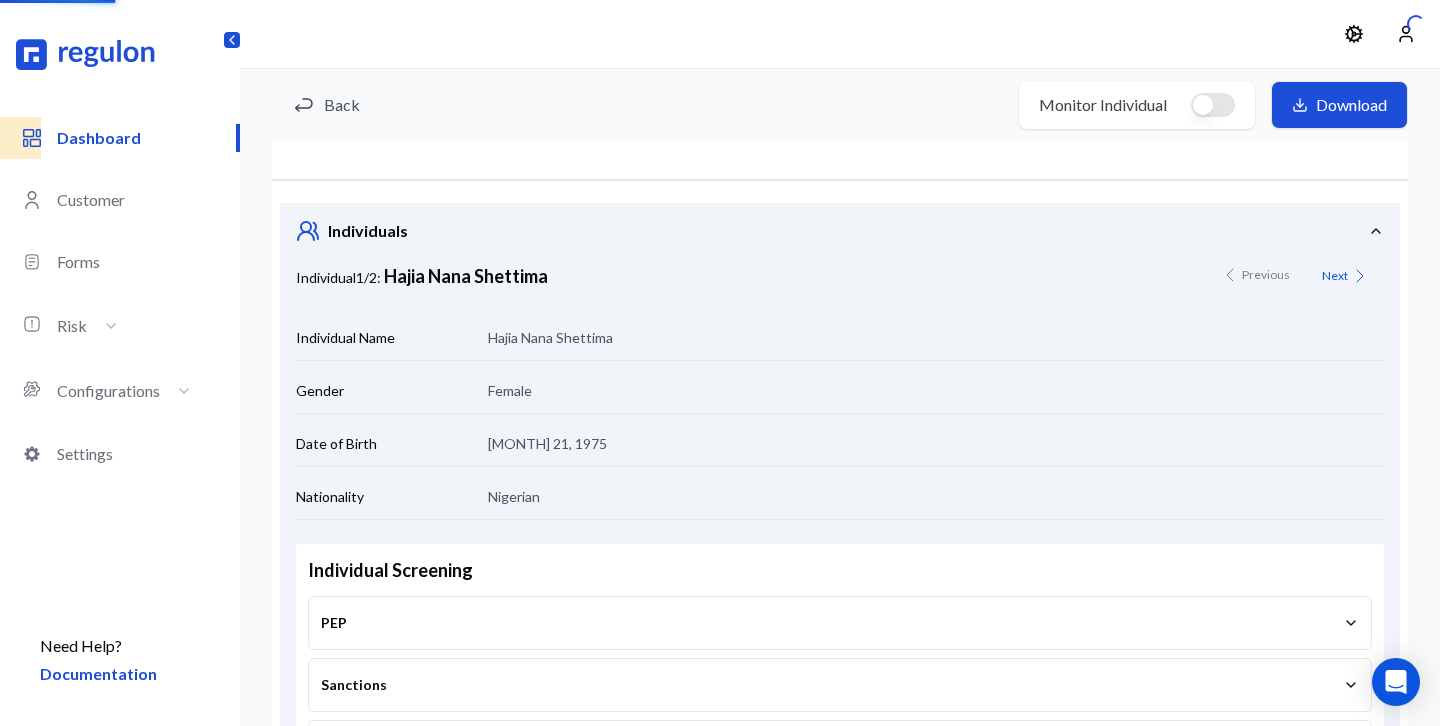 scroll, scrollTop: 95, scrollLeft: 0, axis: vertical 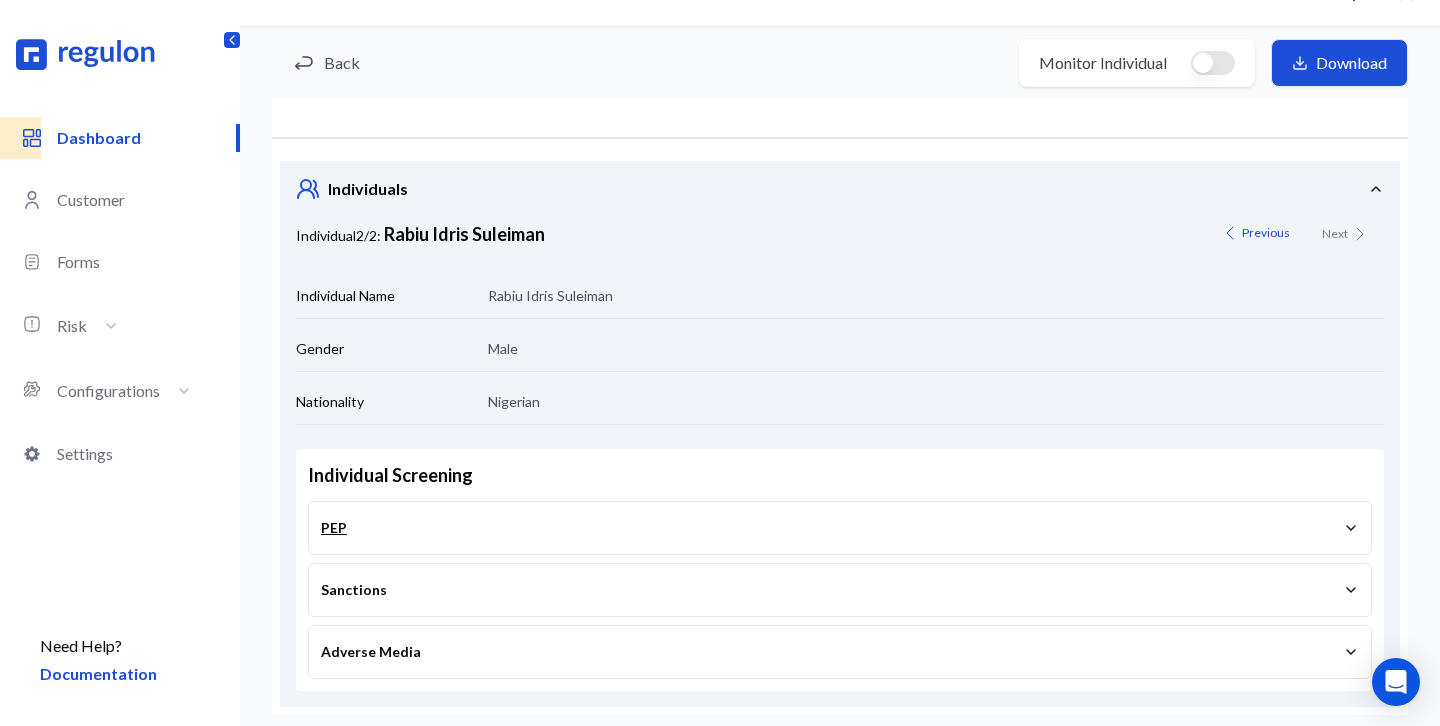 click on "PEP" at bounding box center (840, 528) 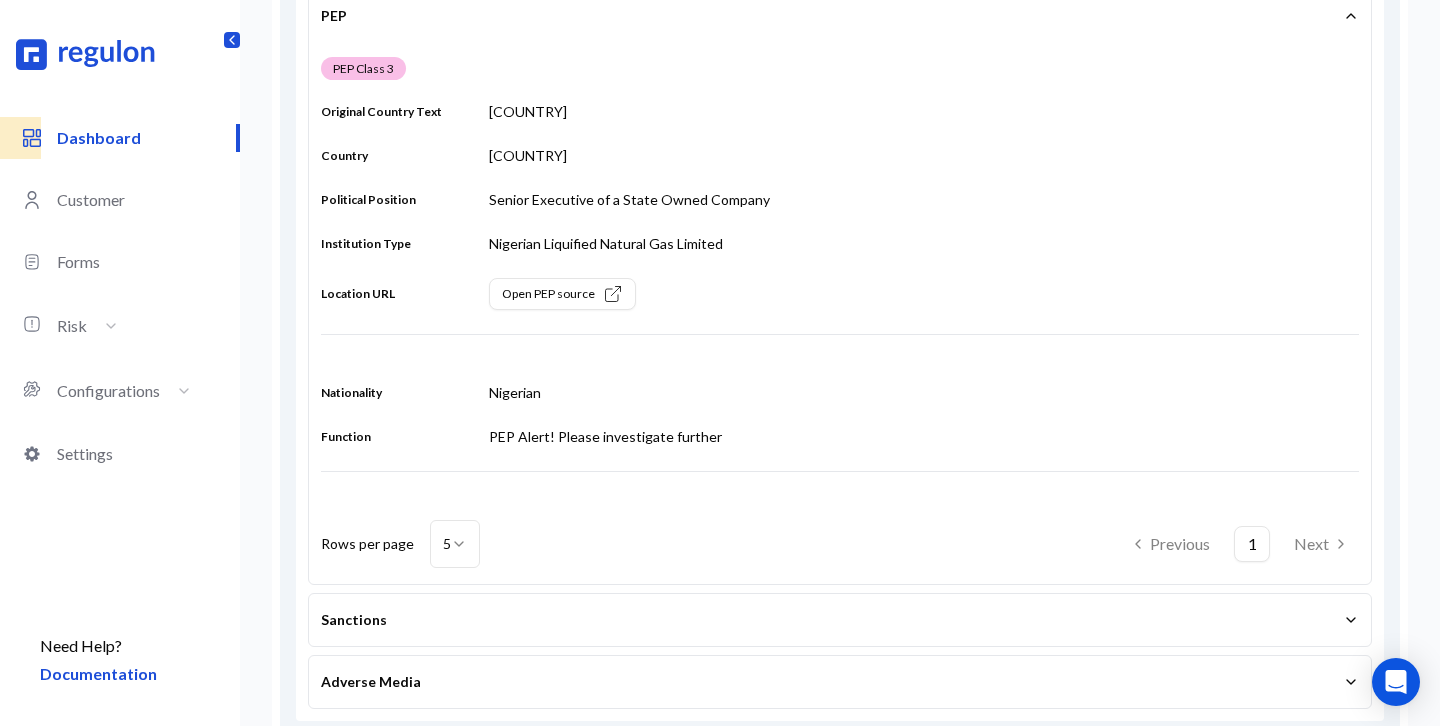scroll, scrollTop: 584, scrollLeft: 0, axis: vertical 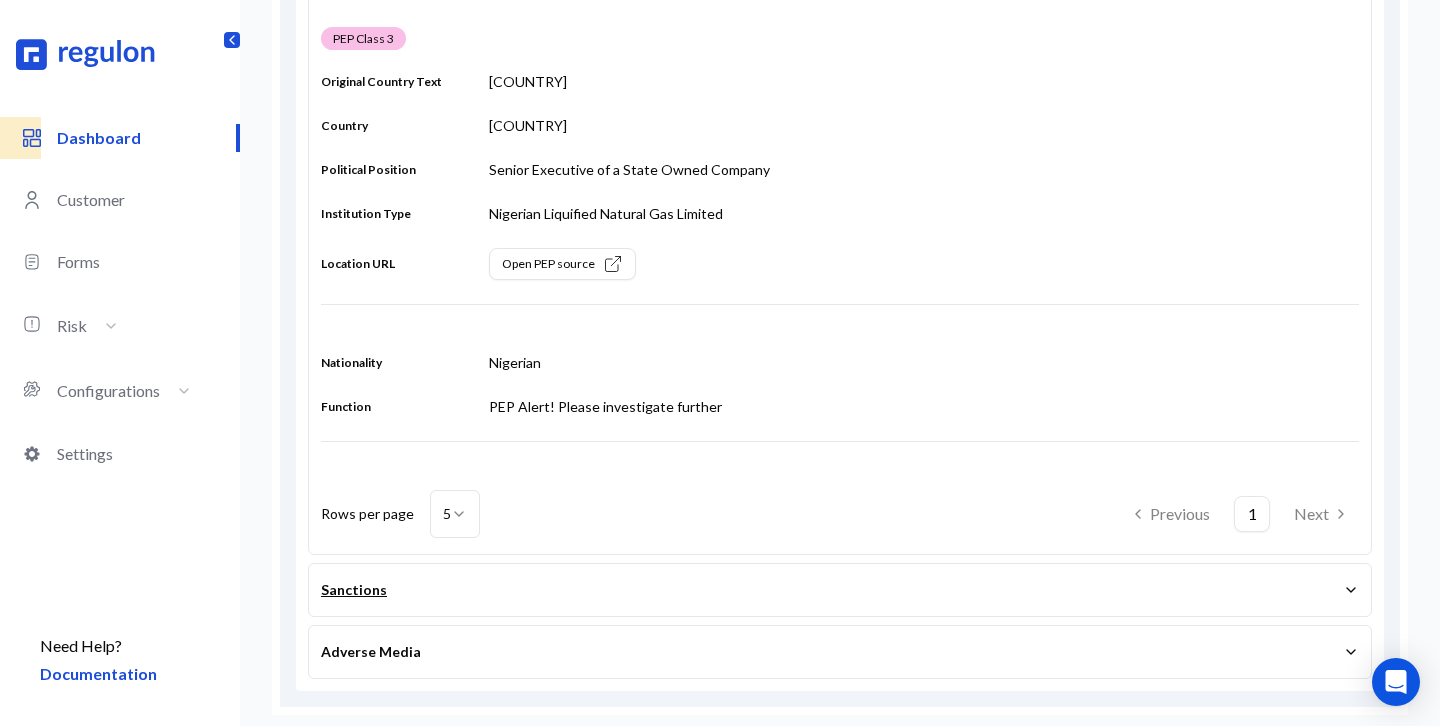 click on "Sanctions" at bounding box center (840, 590) 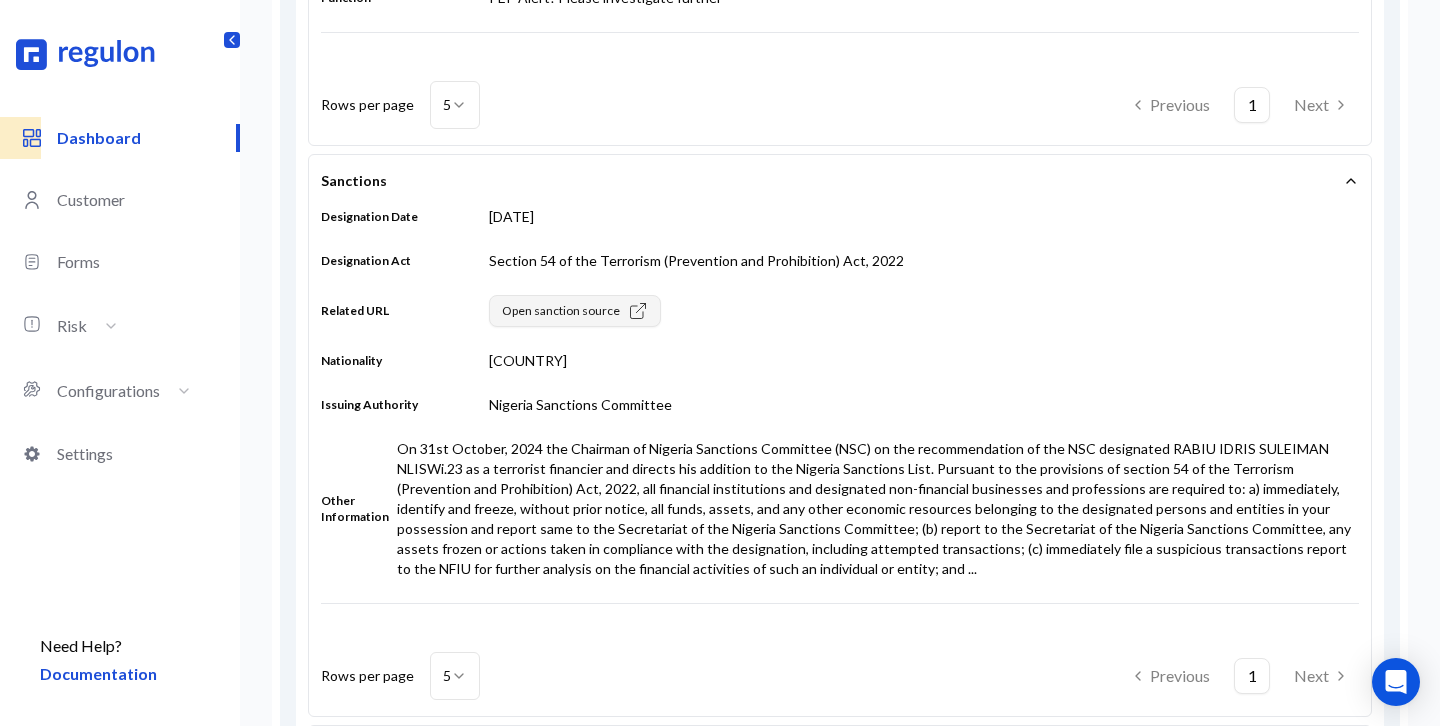 scroll, scrollTop: 1093, scrollLeft: 0, axis: vertical 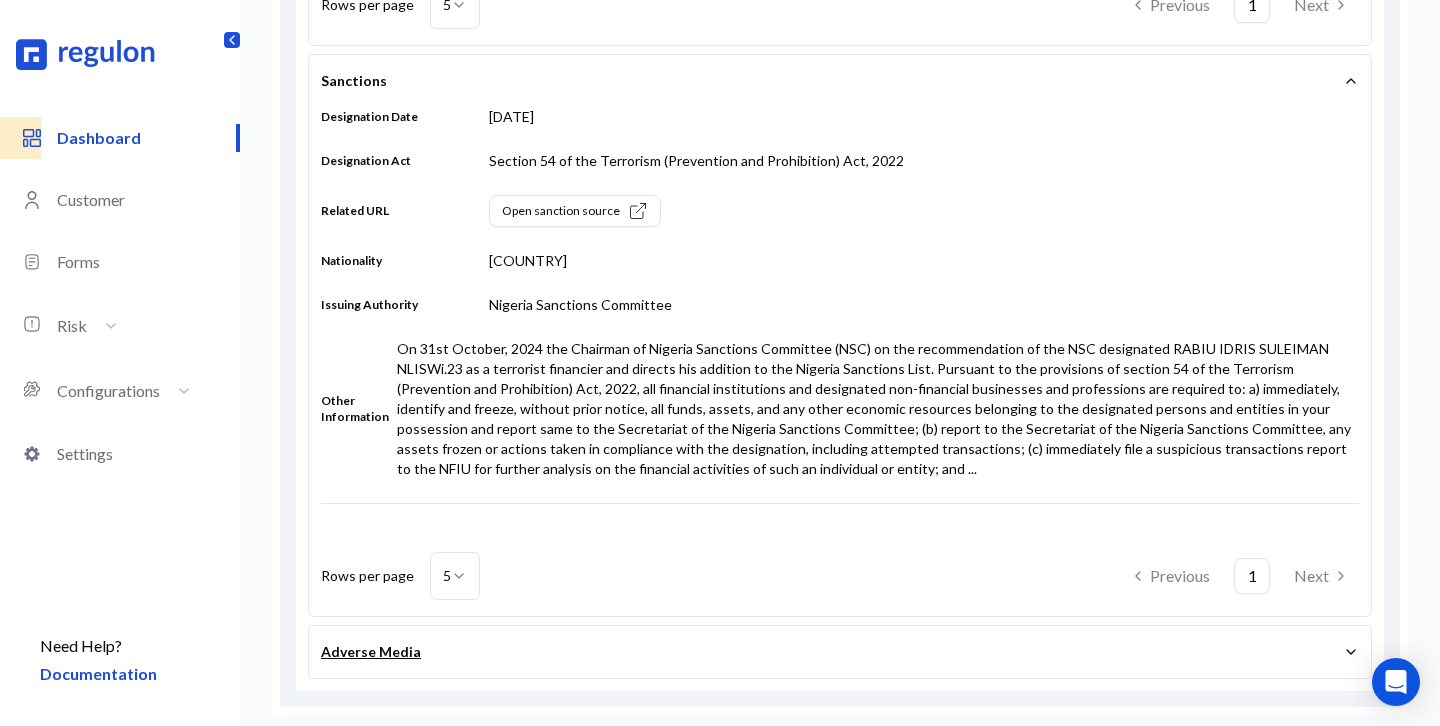click on "Adverse Media" at bounding box center (840, 652) 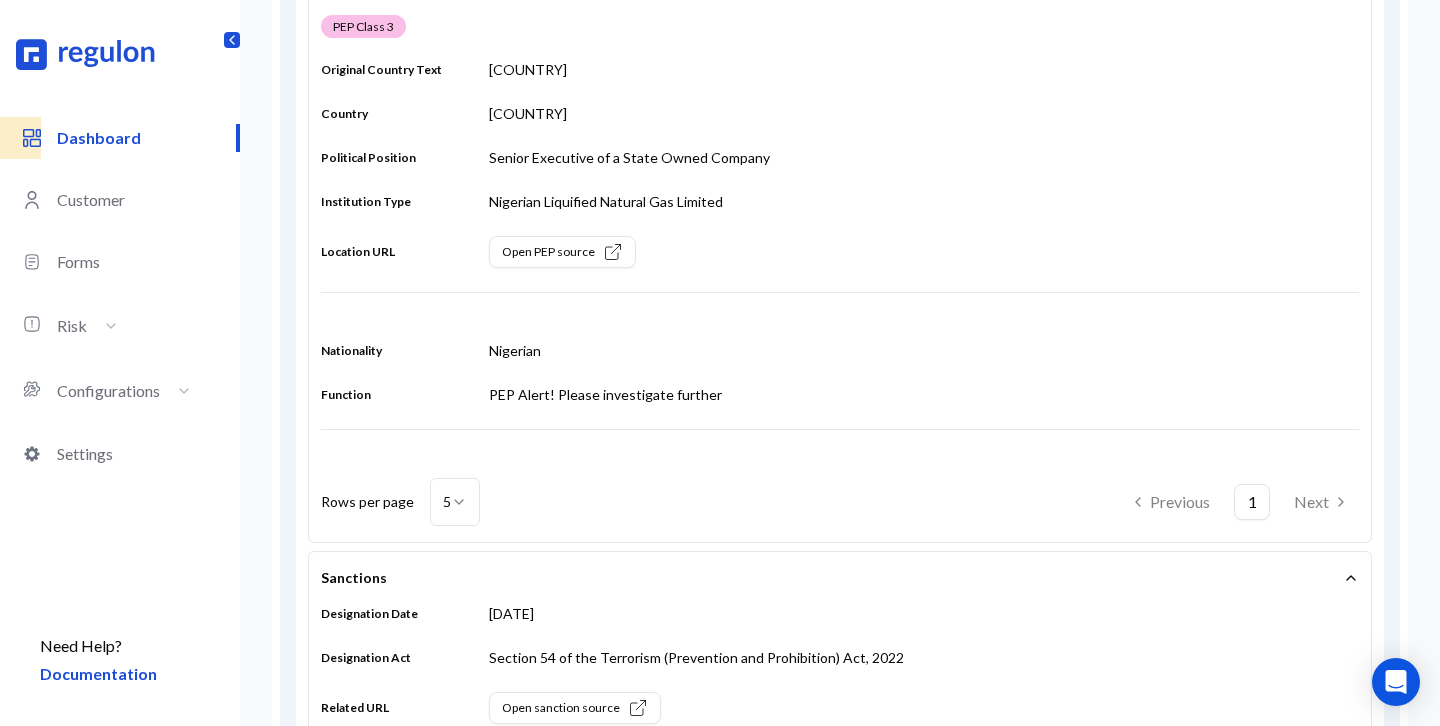 scroll, scrollTop: 0, scrollLeft: 0, axis: both 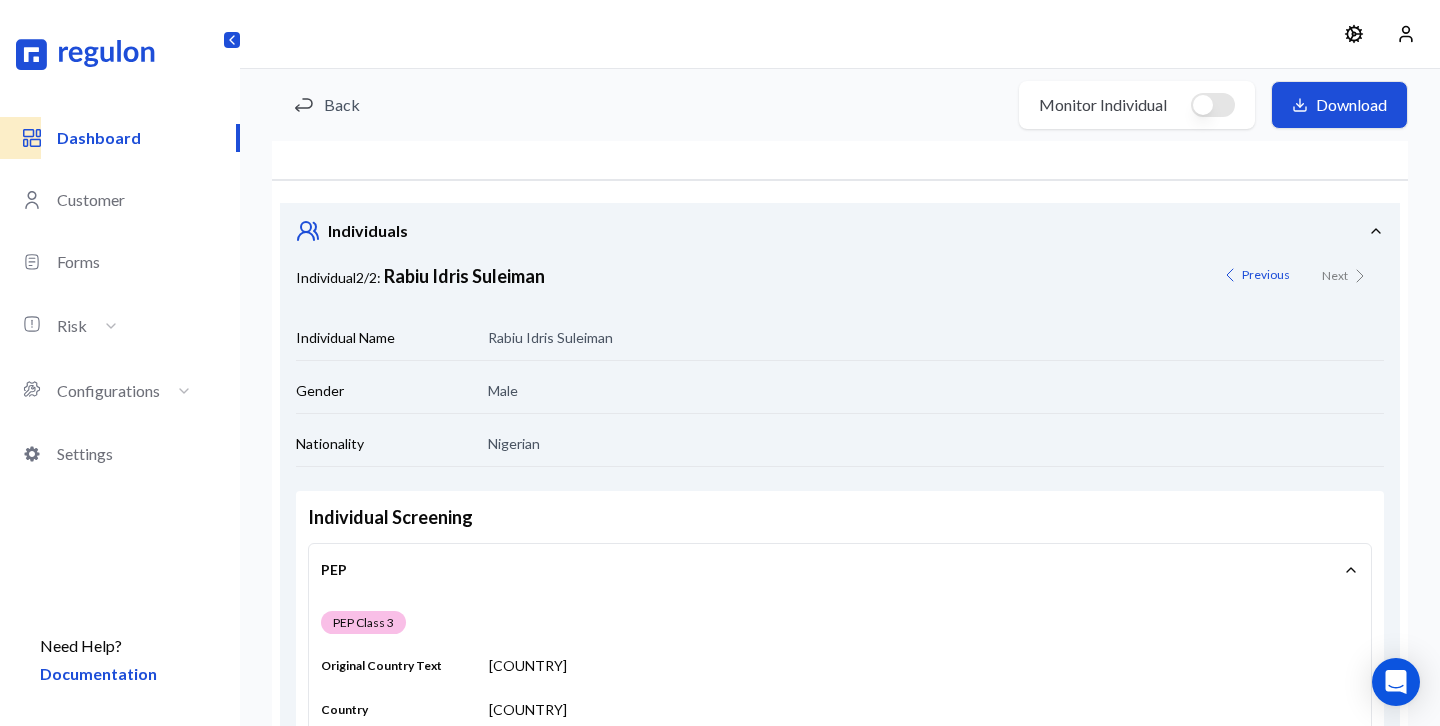 click on "Dashboard" at bounding box center (147, 138) 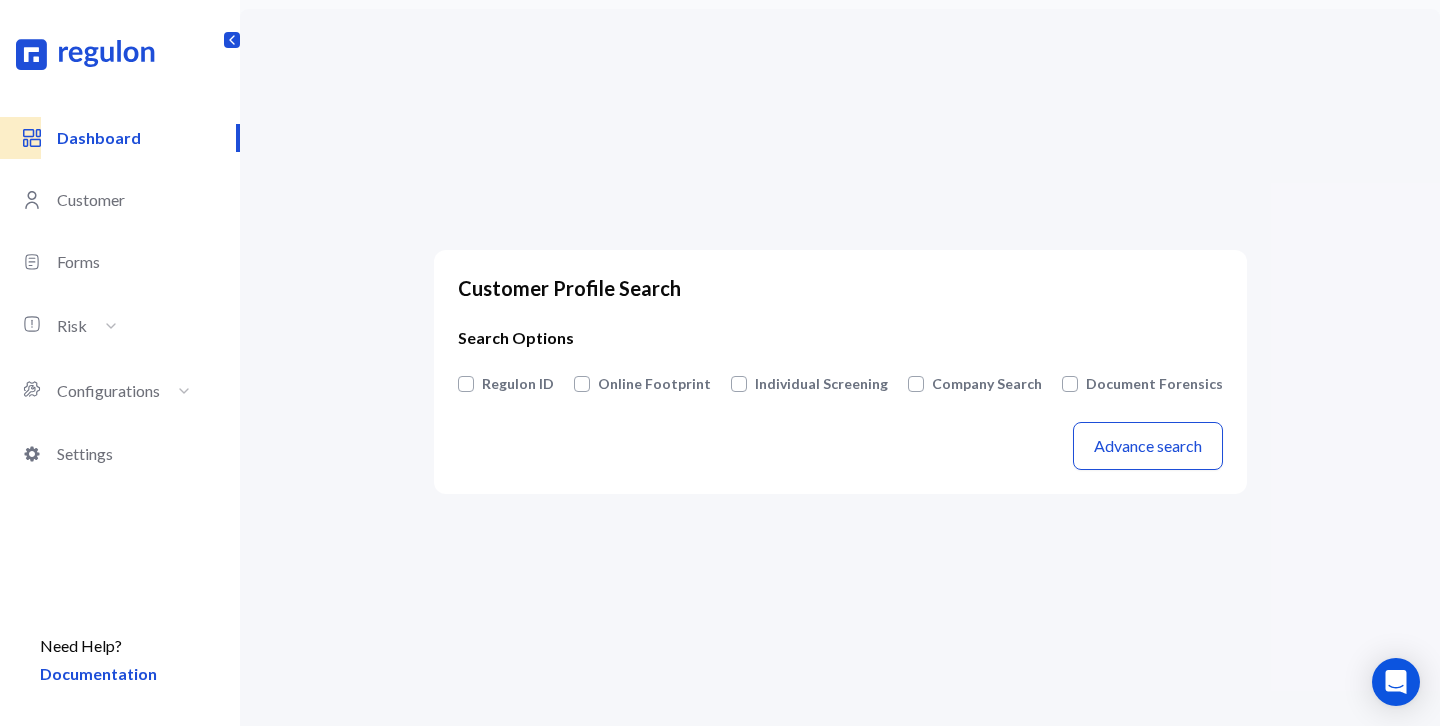 scroll, scrollTop: 79, scrollLeft: 0, axis: vertical 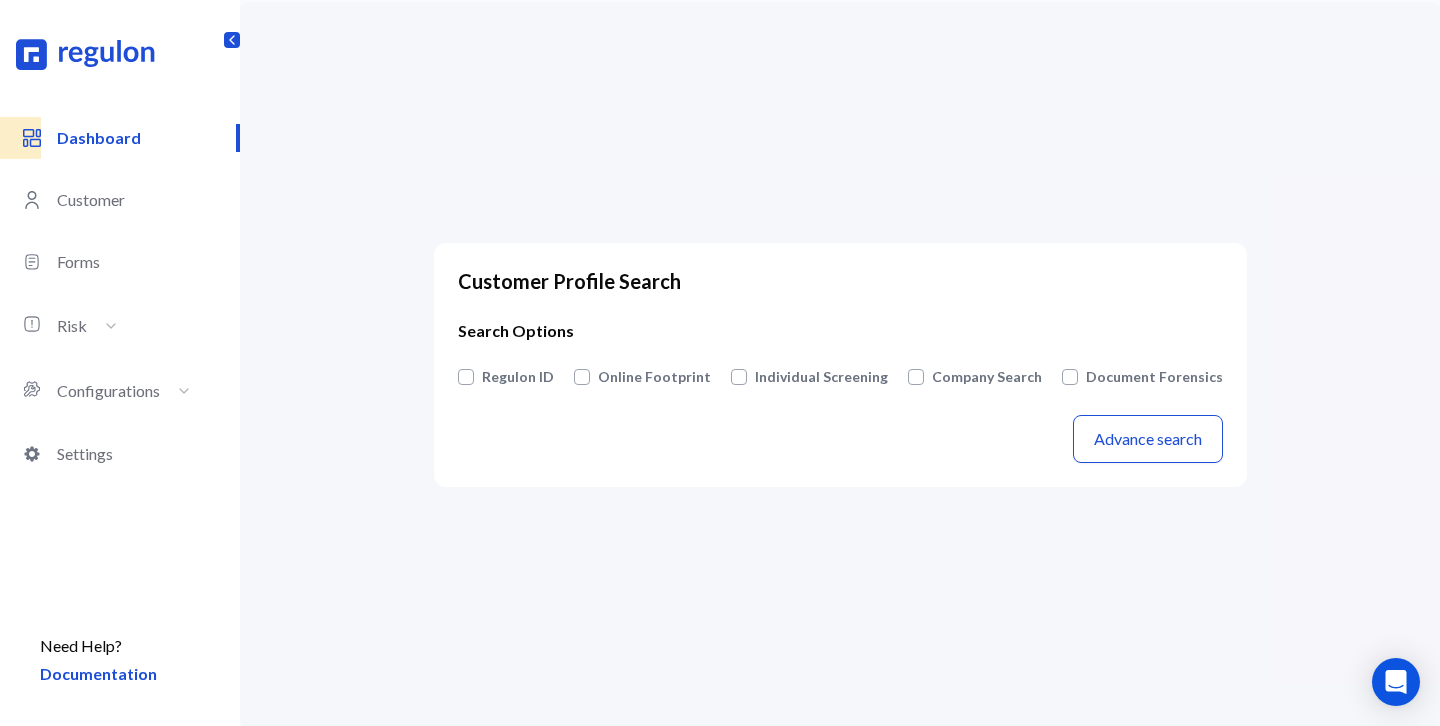 click on "Regulon ID Online Footprint Individual Screening Company Search Document Forensics Advance search" at bounding box center (840, 415) 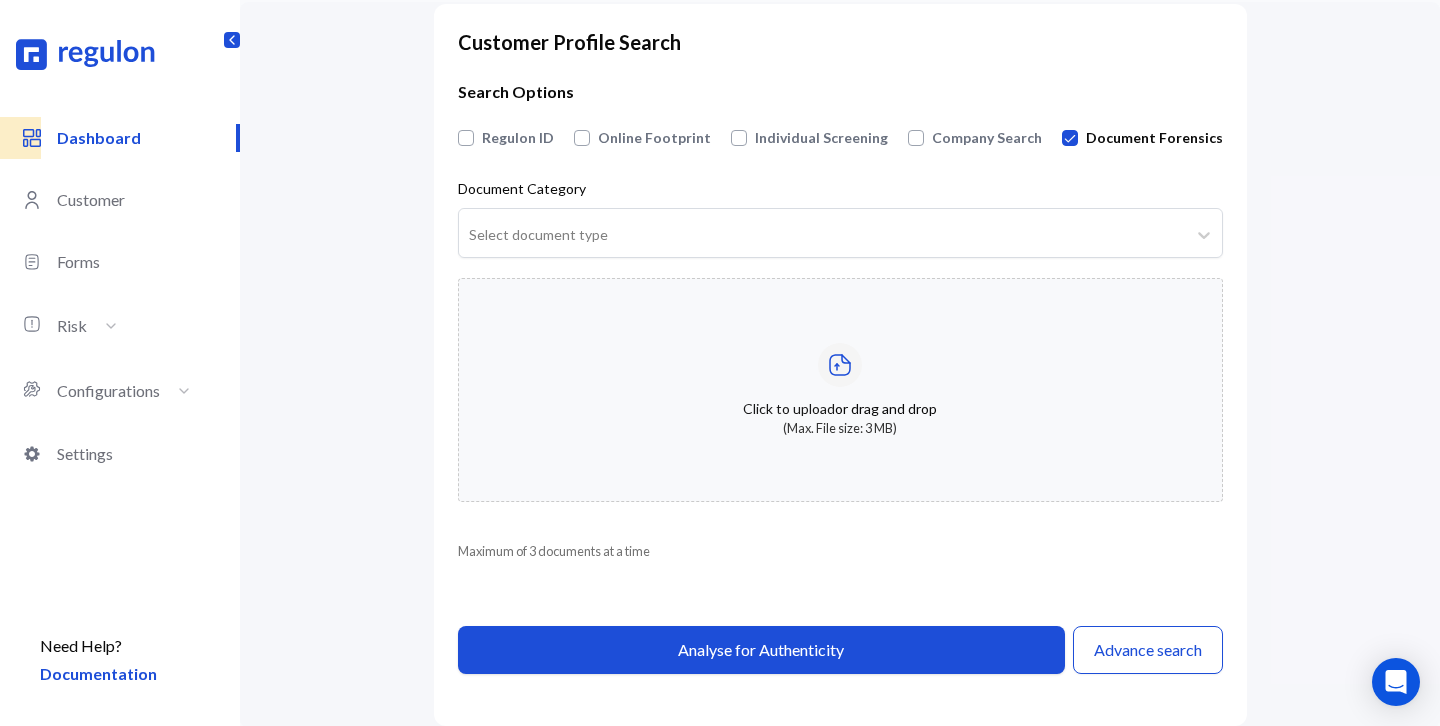 click on "Select document type" at bounding box center (822, 235) 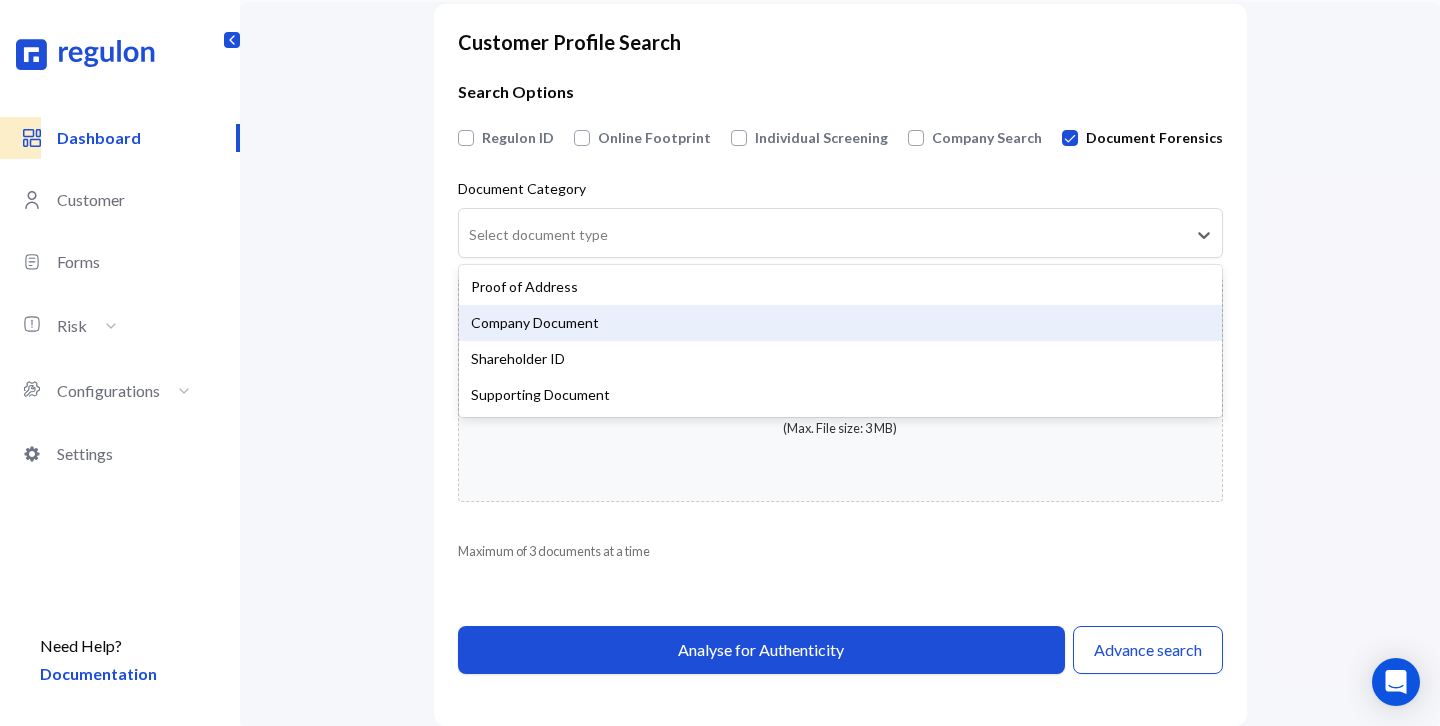 click on "Company Document" at bounding box center (840, 323) 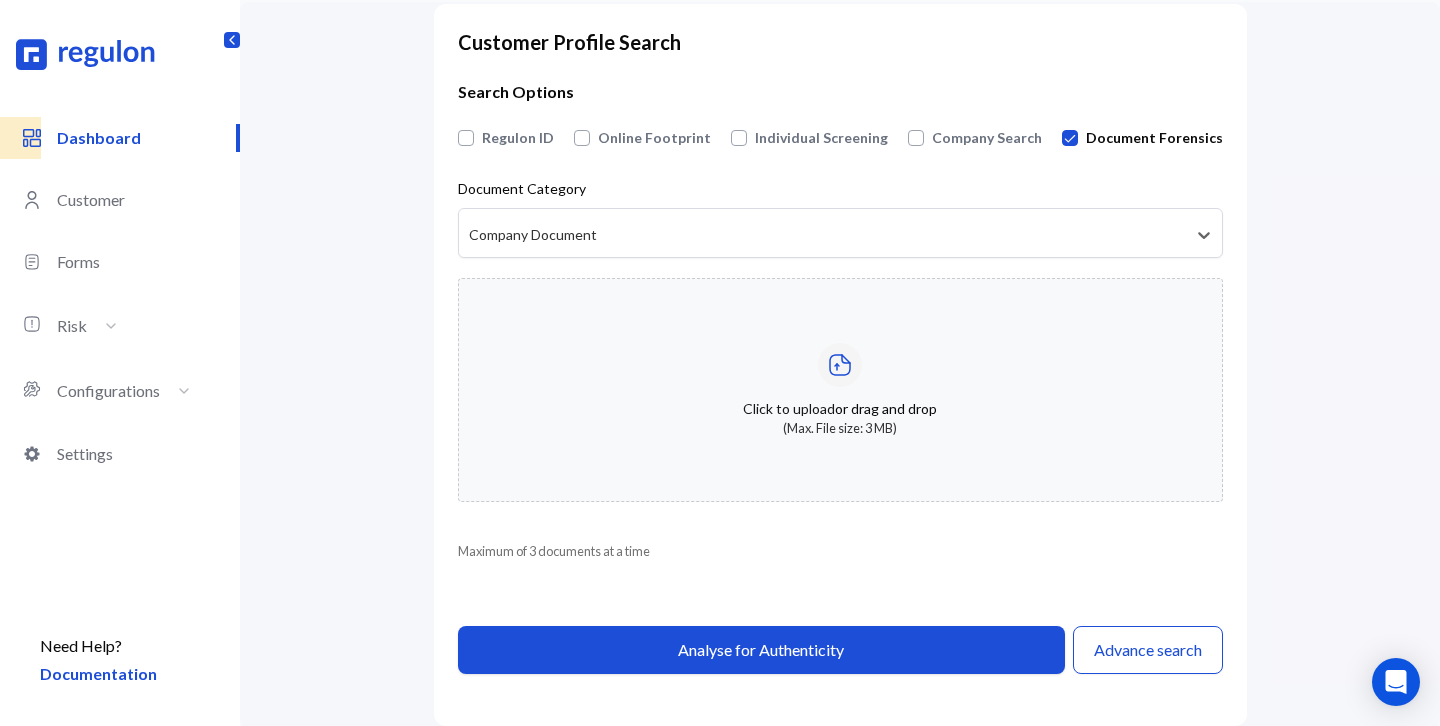 click on "Click to upload  or drag and drop (Max. File size: 3 MB)" at bounding box center [840, 390] 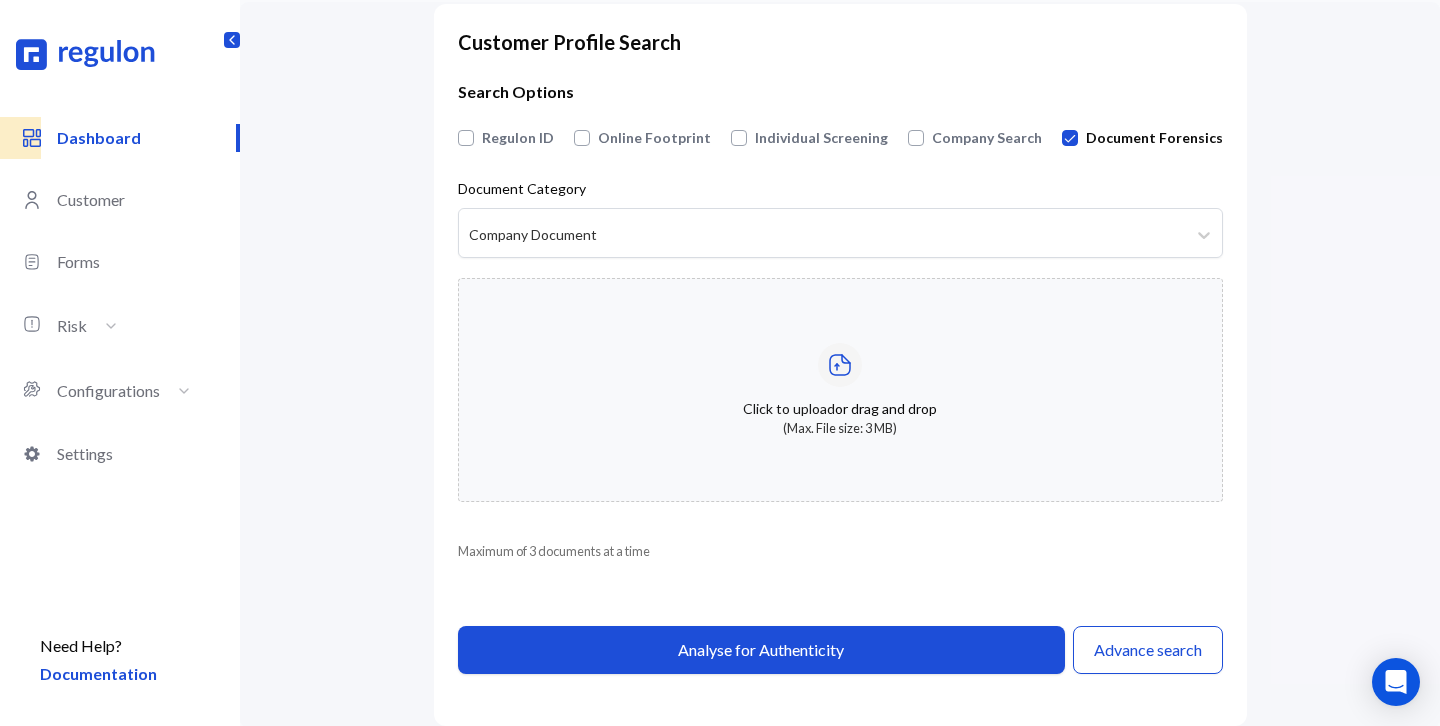 type on "**********" 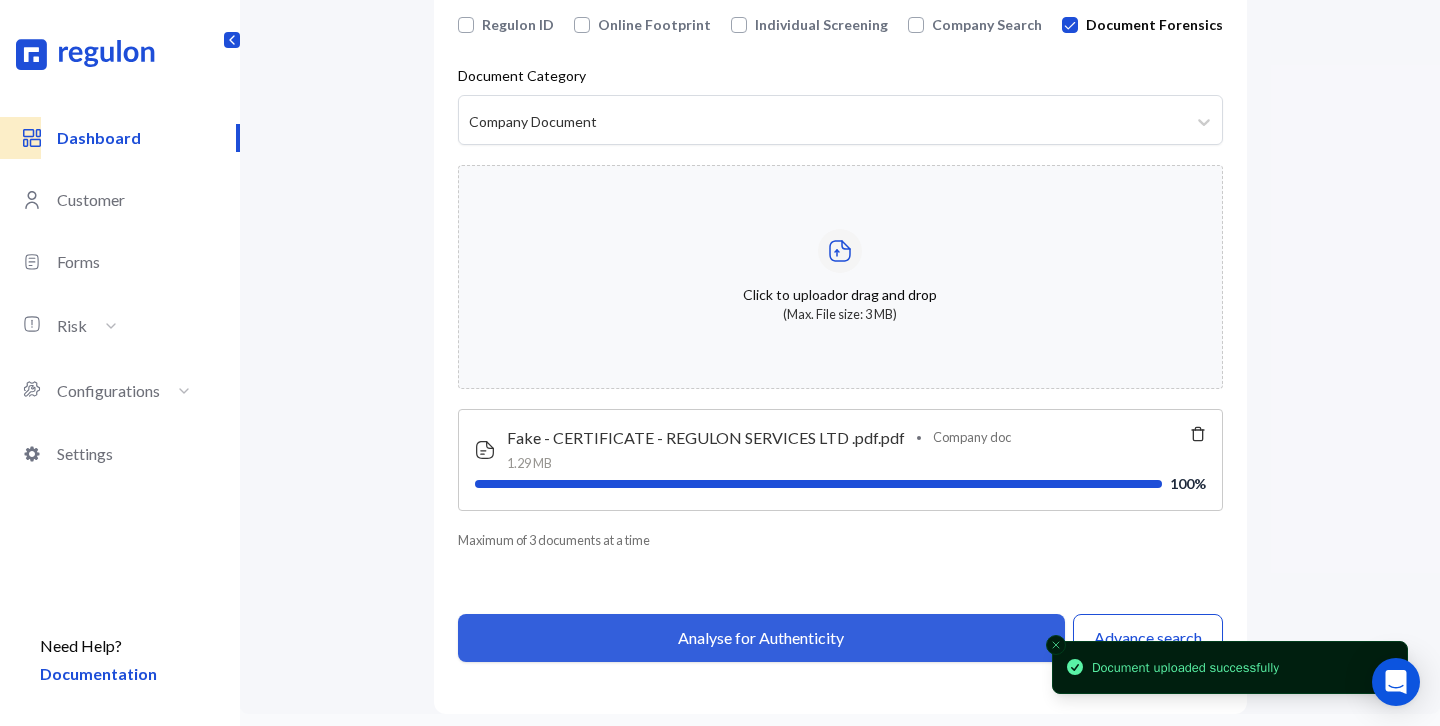 scroll, scrollTop: 190, scrollLeft: 0, axis: vertical 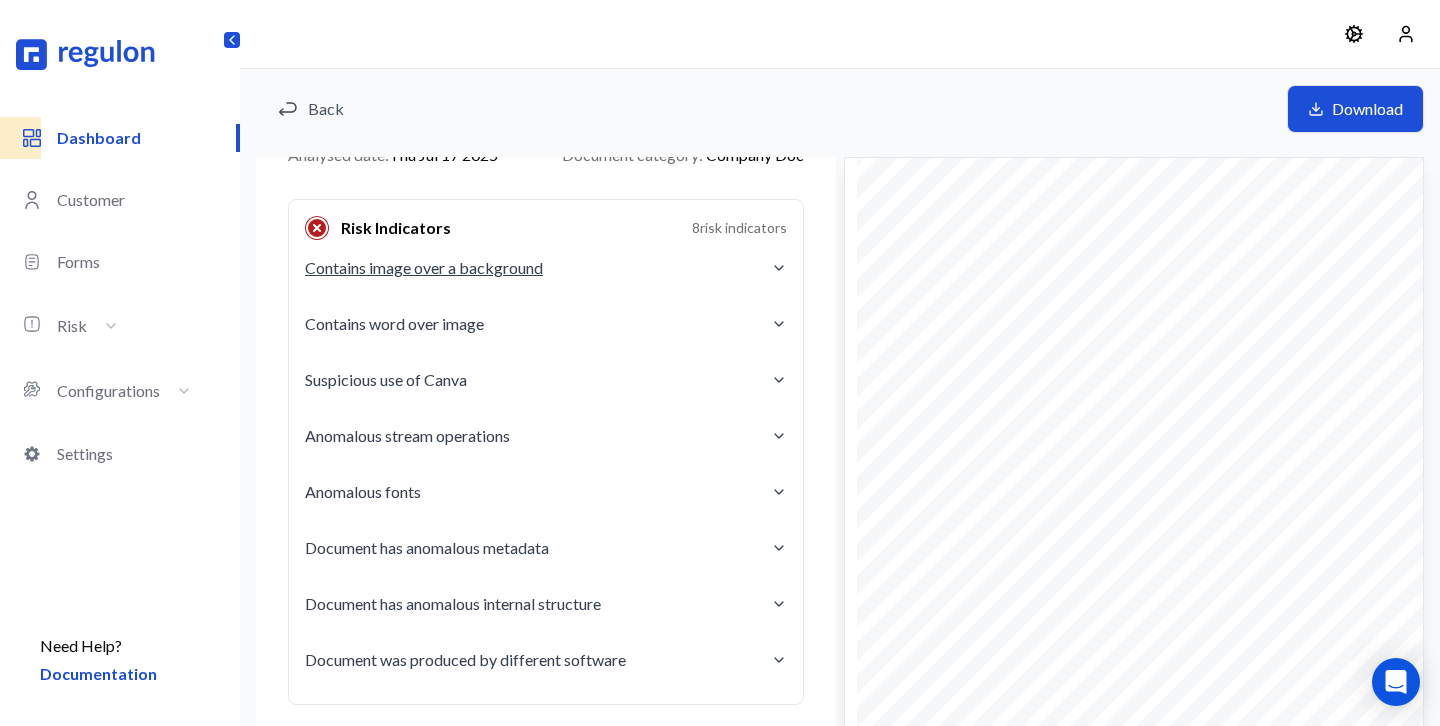 click on "Contains image over a background" at bounding box center (546, 268) 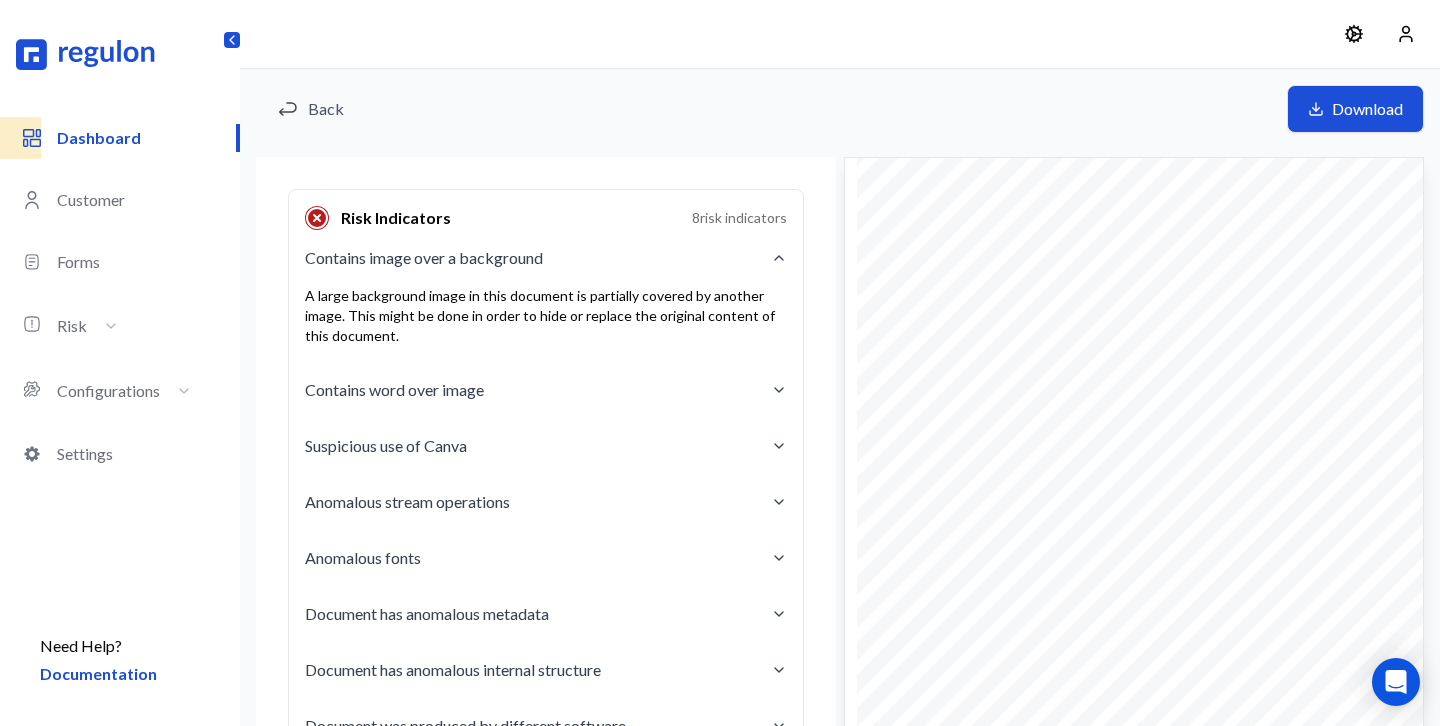 scroll, scrollTop: 271, scrollLeft: 0, axis: vertical 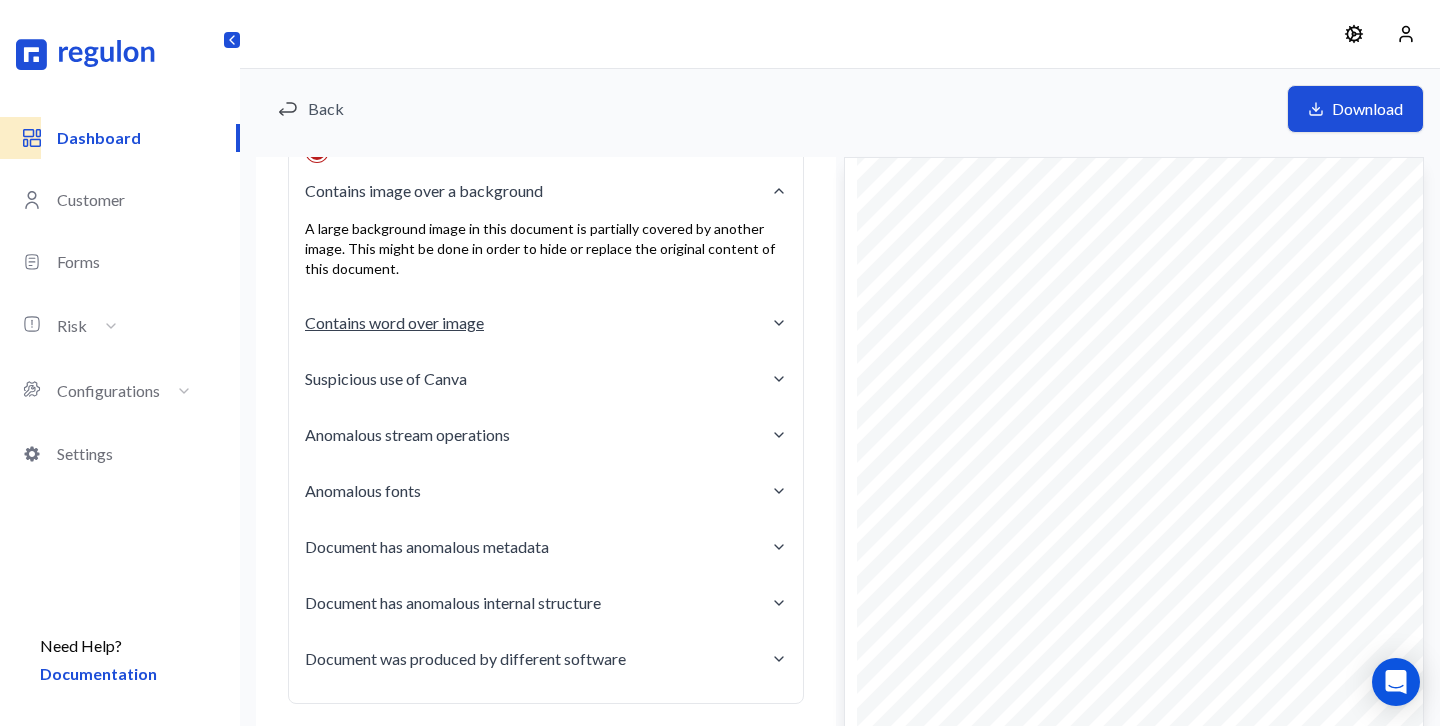 click on "Contains word over image" at bounding box center [546, 323] 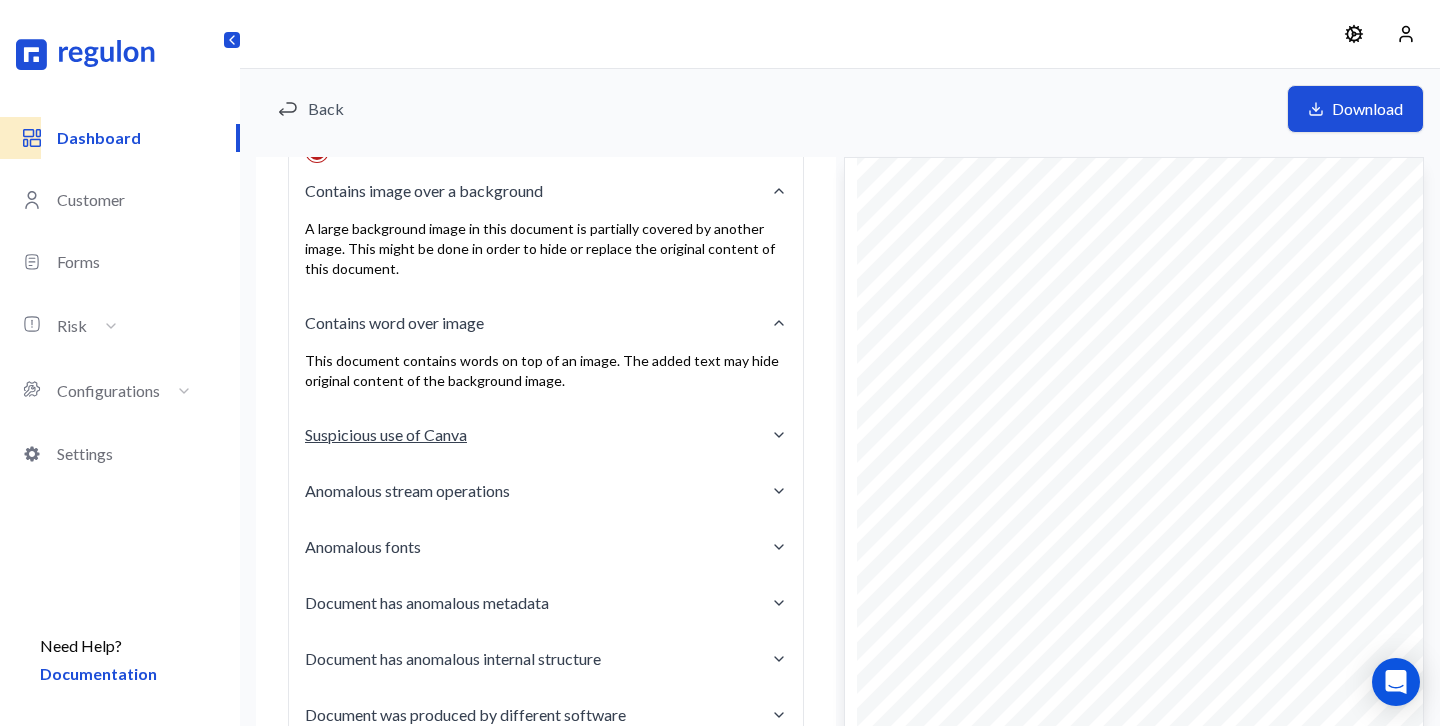 click on "Suspicious use of Canva" at bounding box center [546, 435] 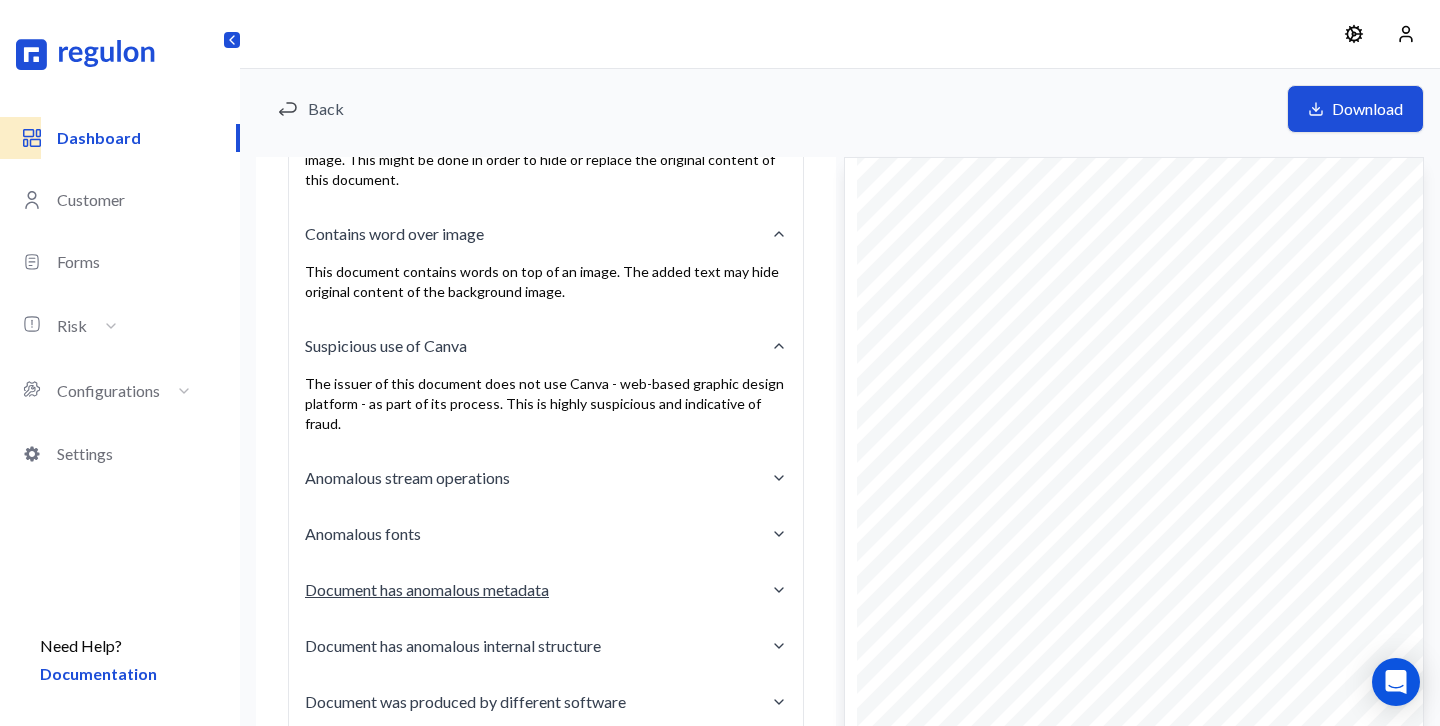 scroll, scrollTop: 0, scrollLeft: 0, axis: both 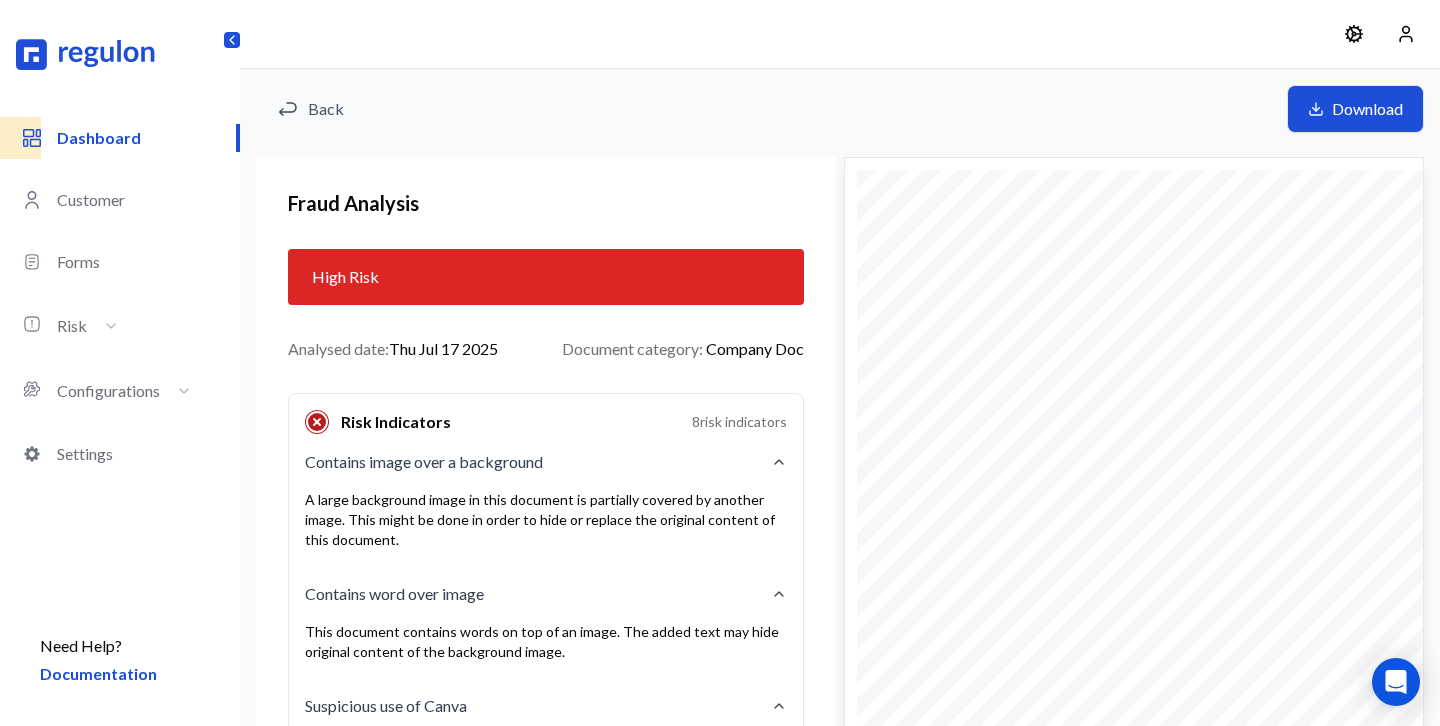 click on "Dashboard" at bounding box center (147, 138) 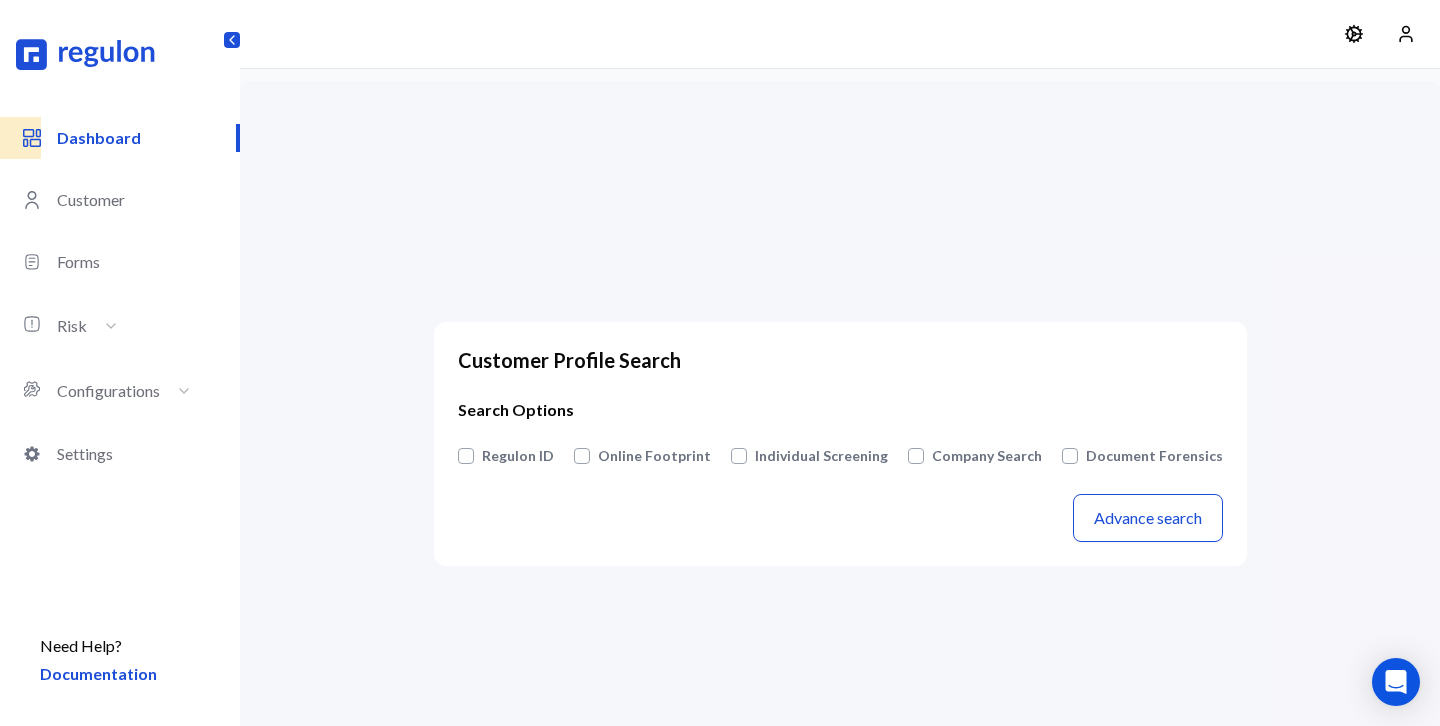 click on "Company Search" at bounding box center [987, 456] 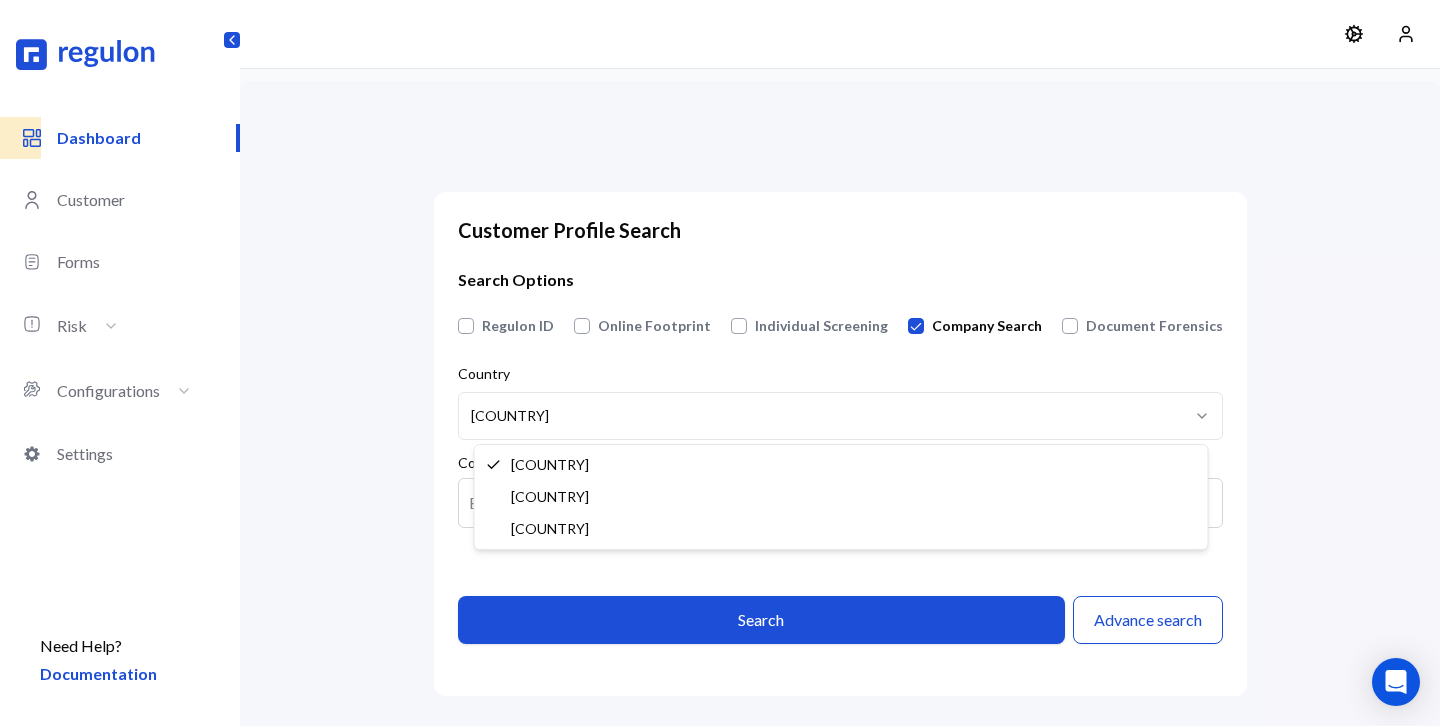 click on "**********" at bounding box center [720, 409] 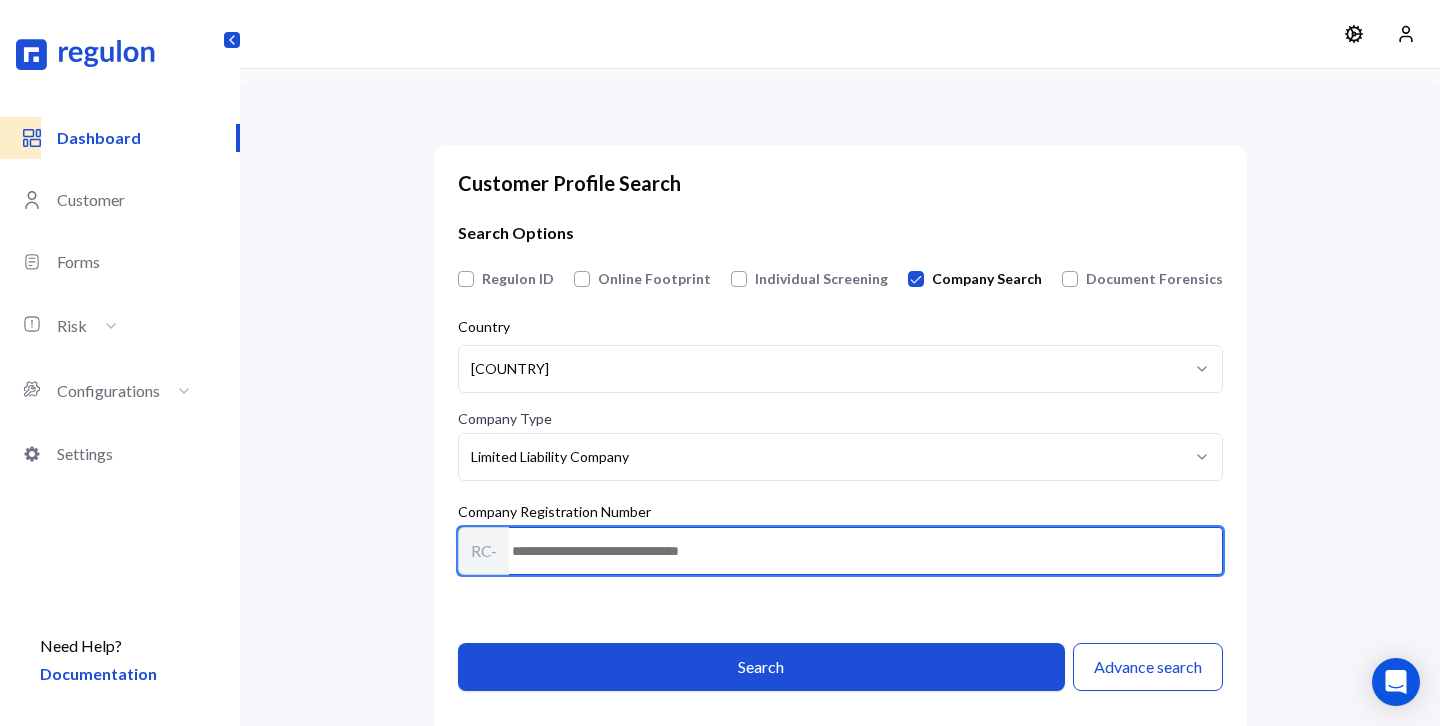 click at bounding box center (840, 551) 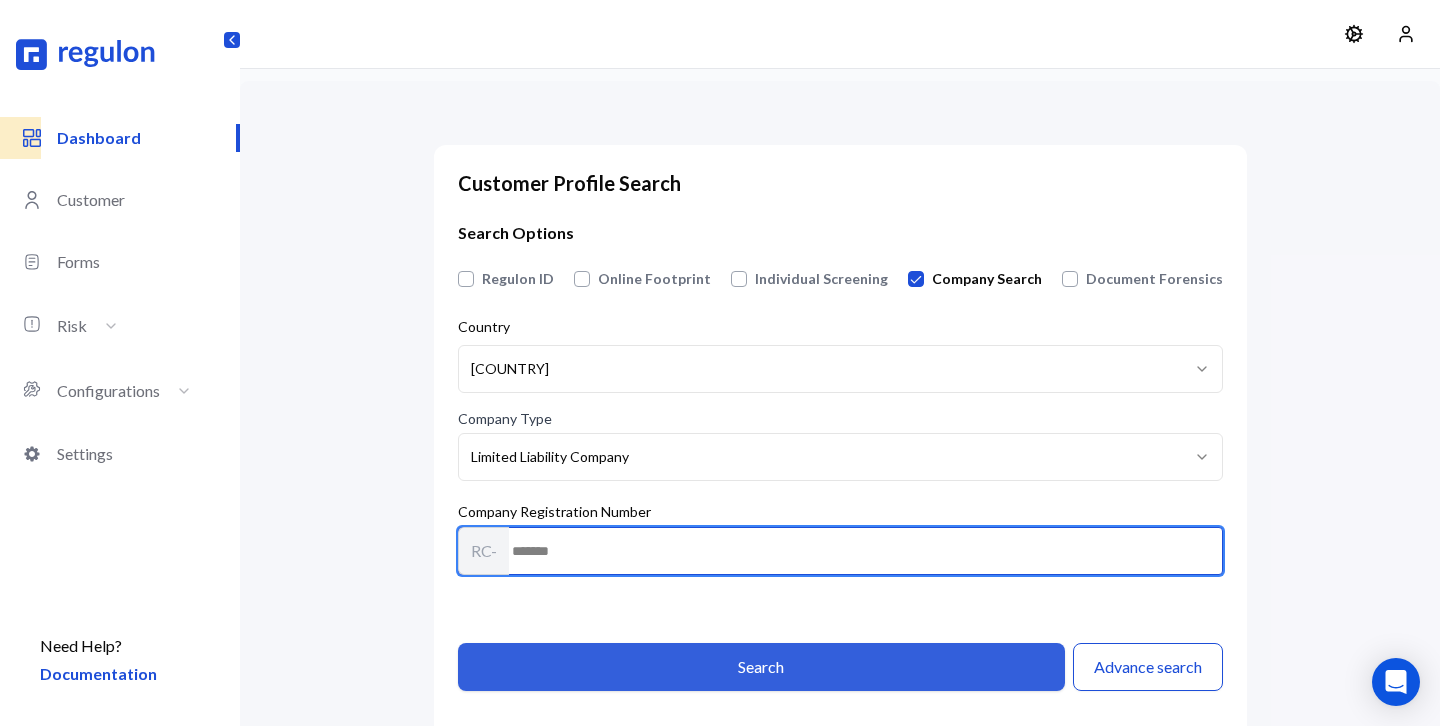 type on "*******" 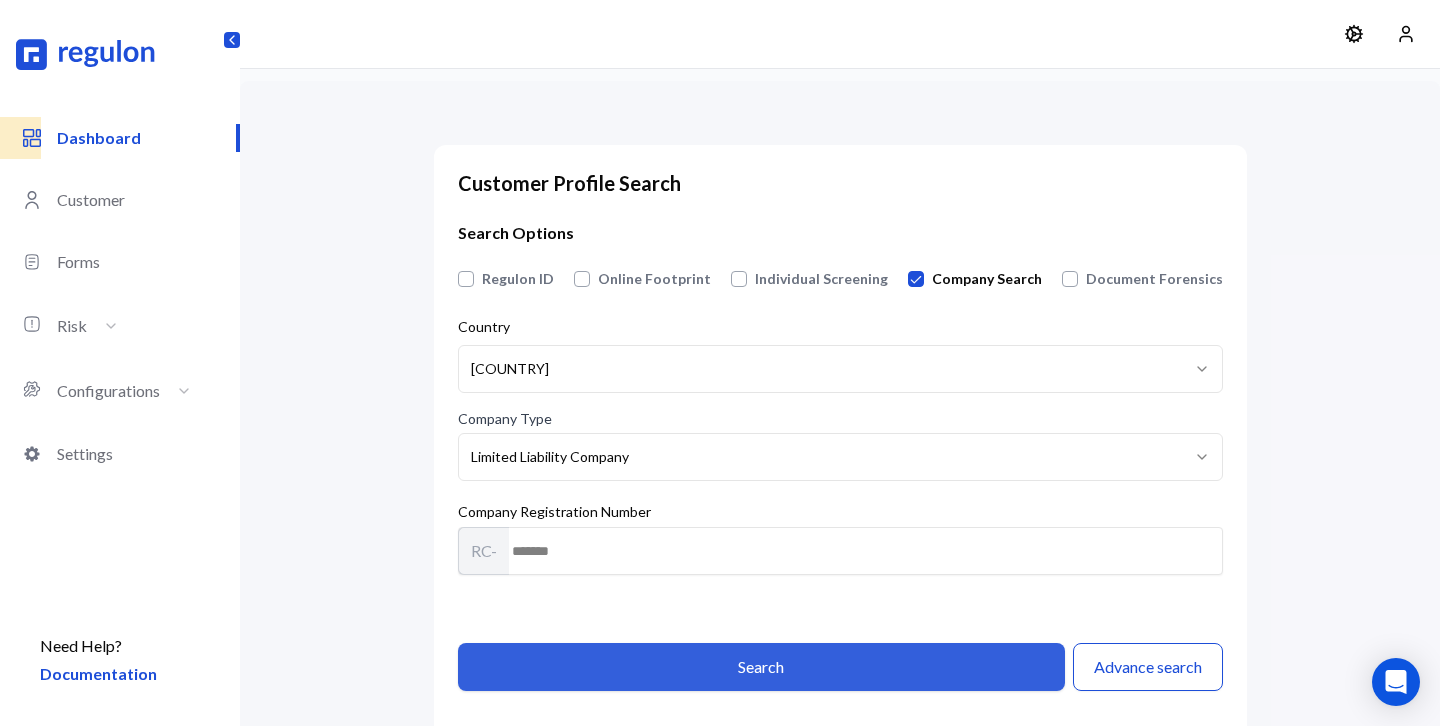 click on "Search" at bounding box center (761, 667) 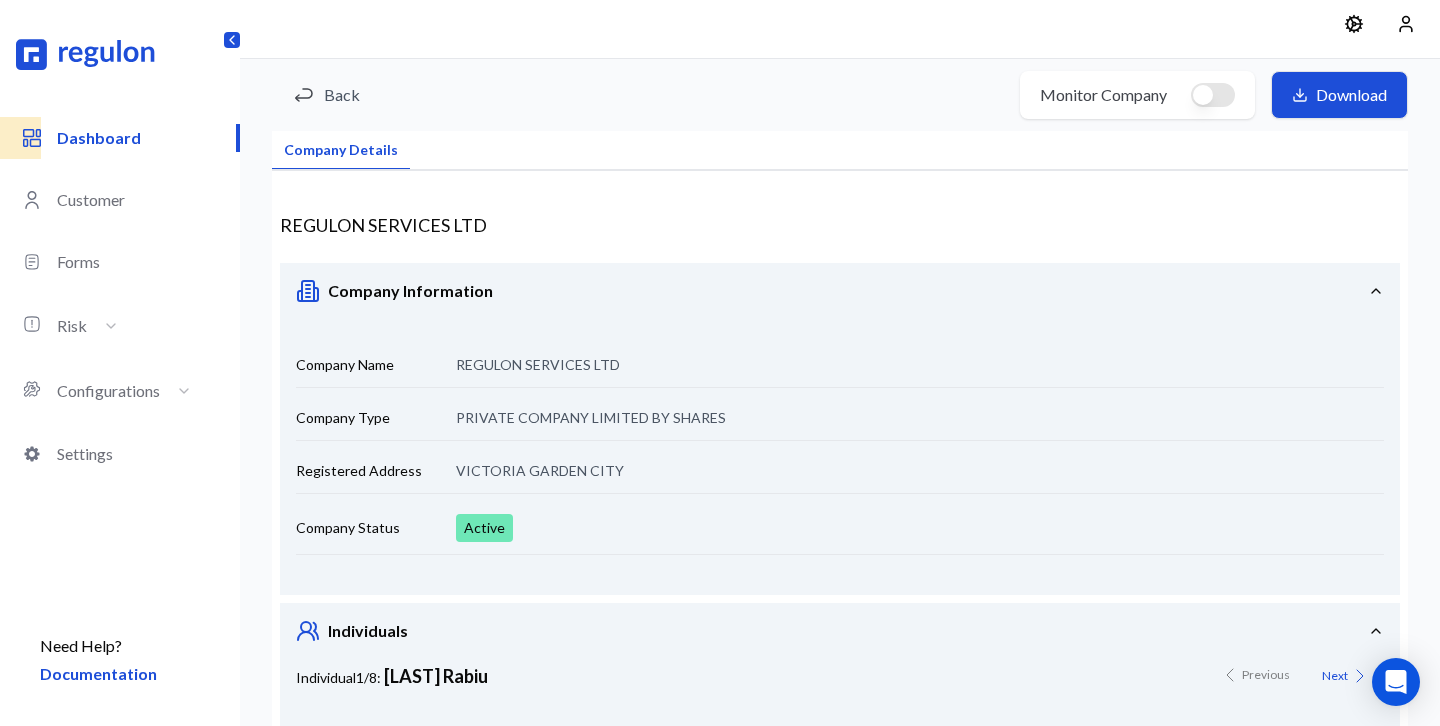 scroll, scrollTop: 0, scrollLeft: 0, axis: both 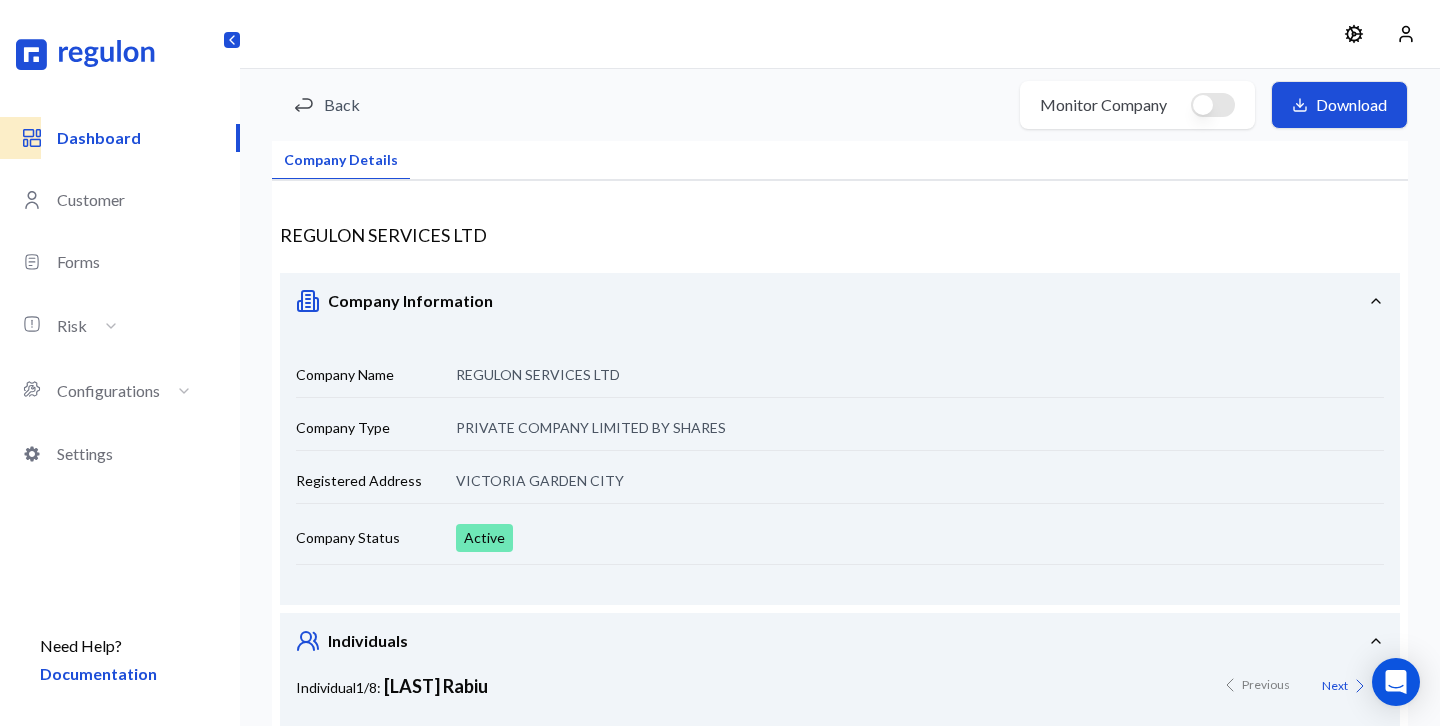 click on "Dashboard" at bounding box center [147, 138] 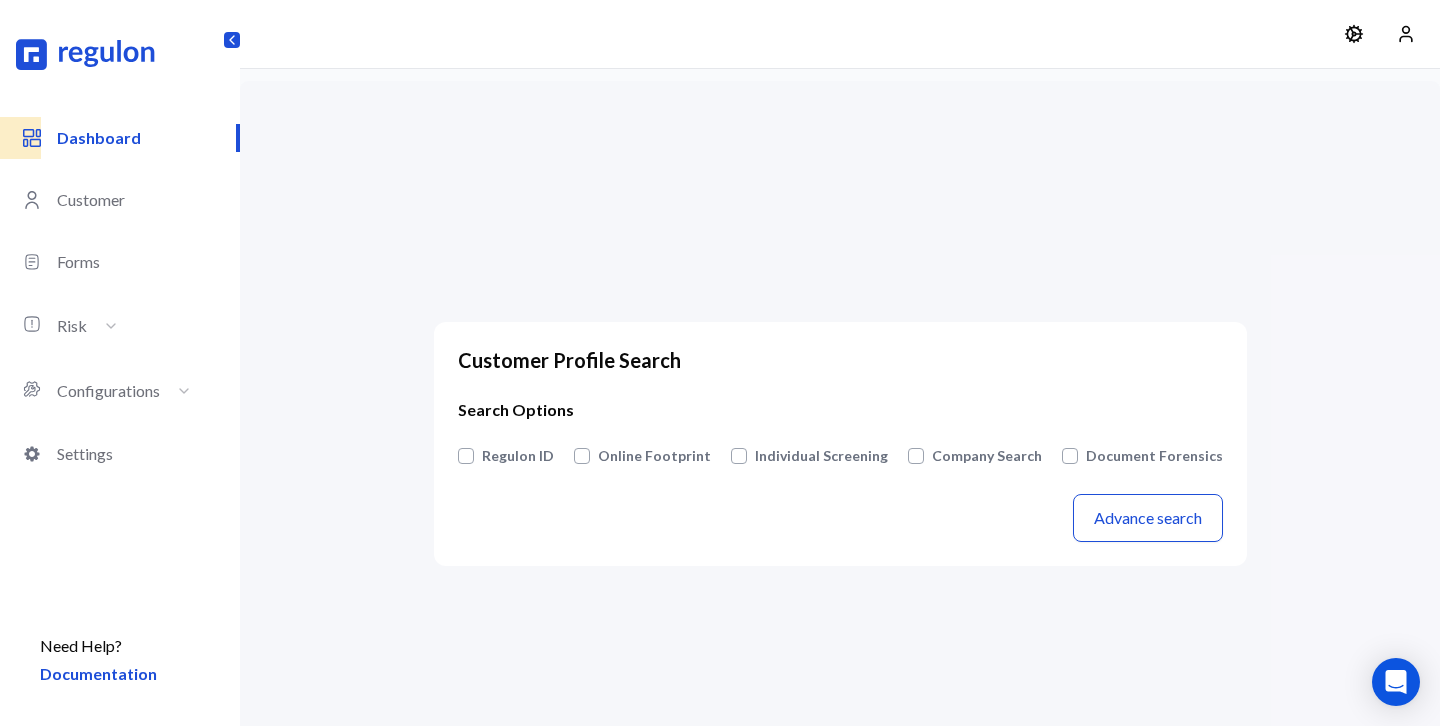 click on "Online Footprint" at bounding box center (654, 456) 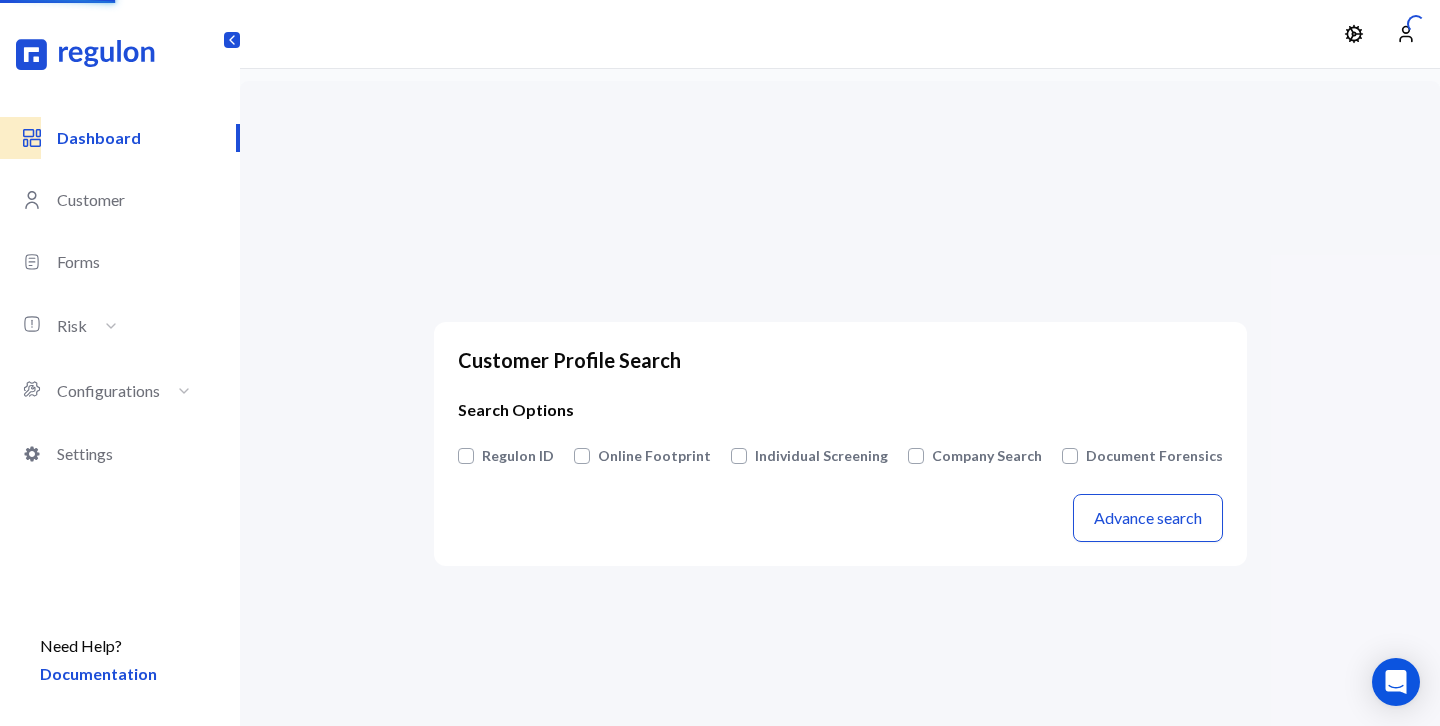 click on "Online Footprint" at bounding box center [654, 456] 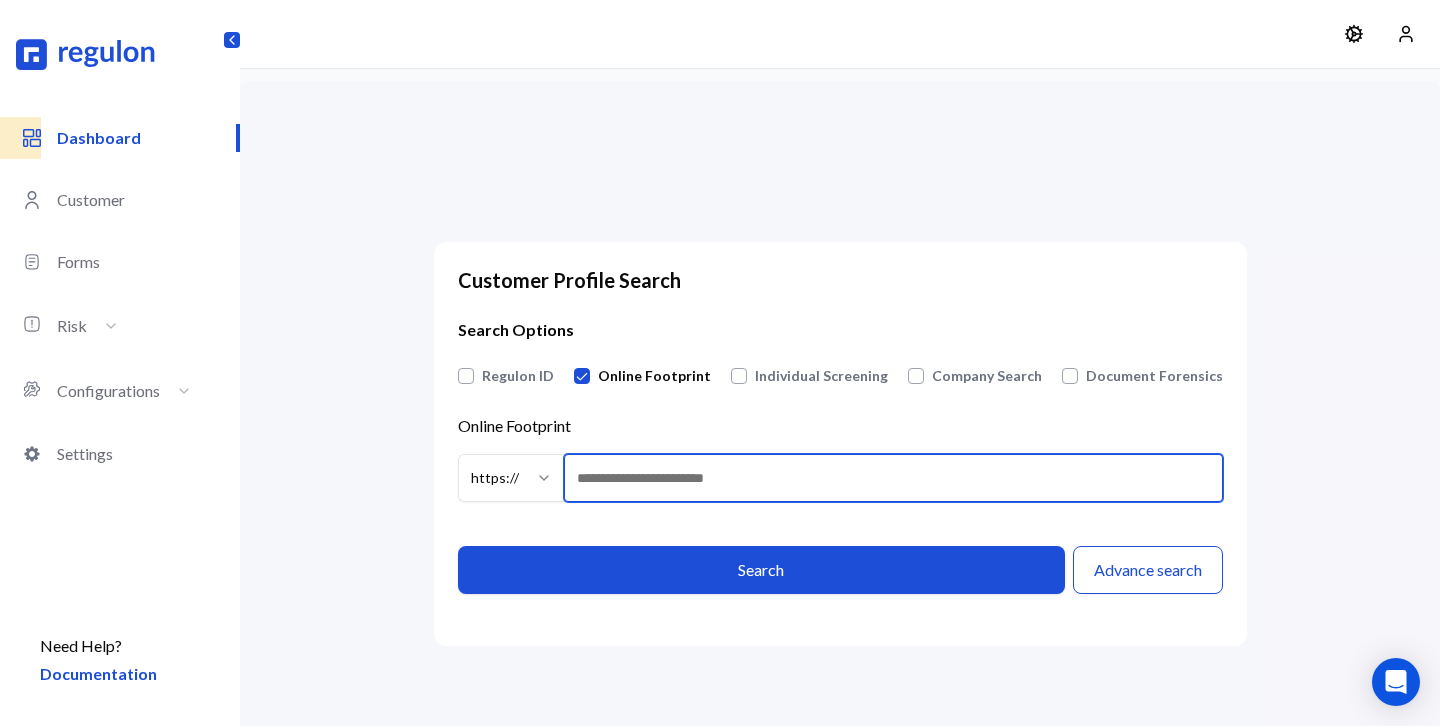 click on "Online Footprint https:// ******* ********" at bounding box center [893, 478] 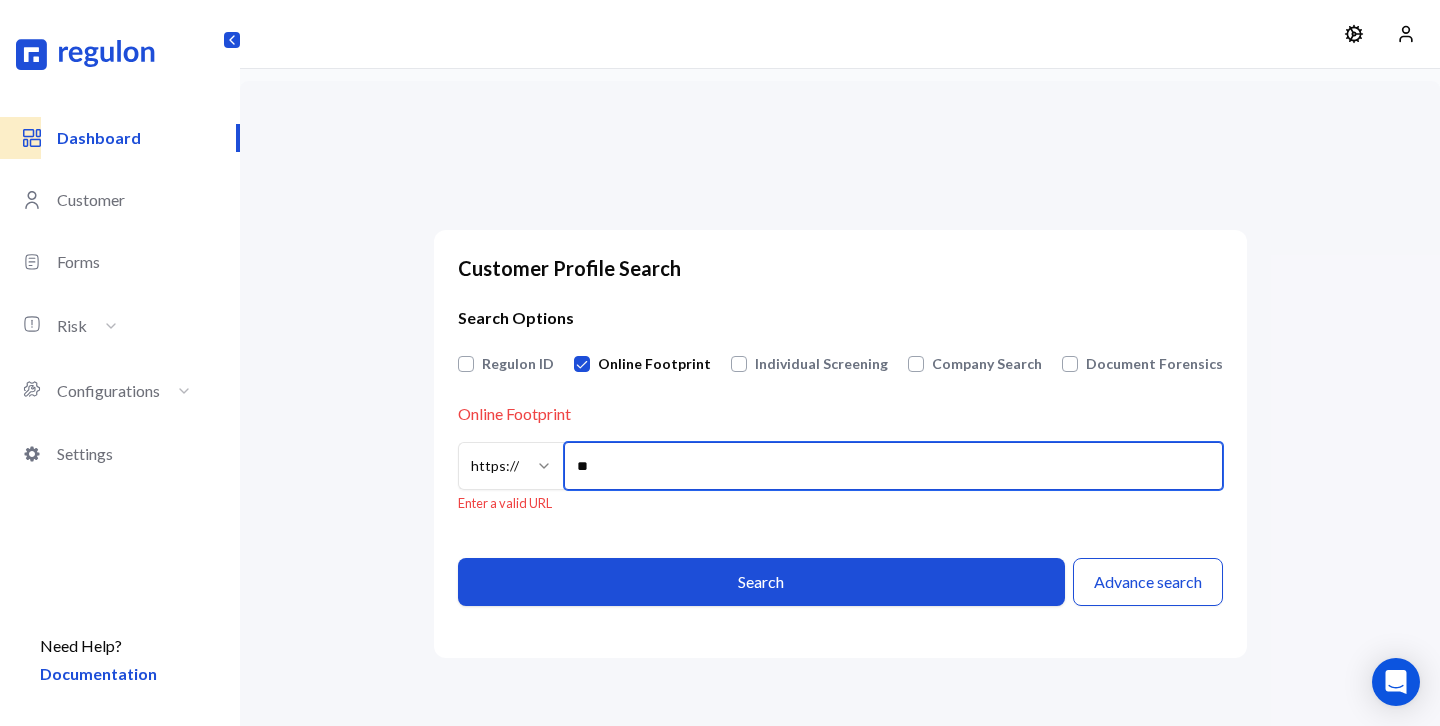type on "**********" 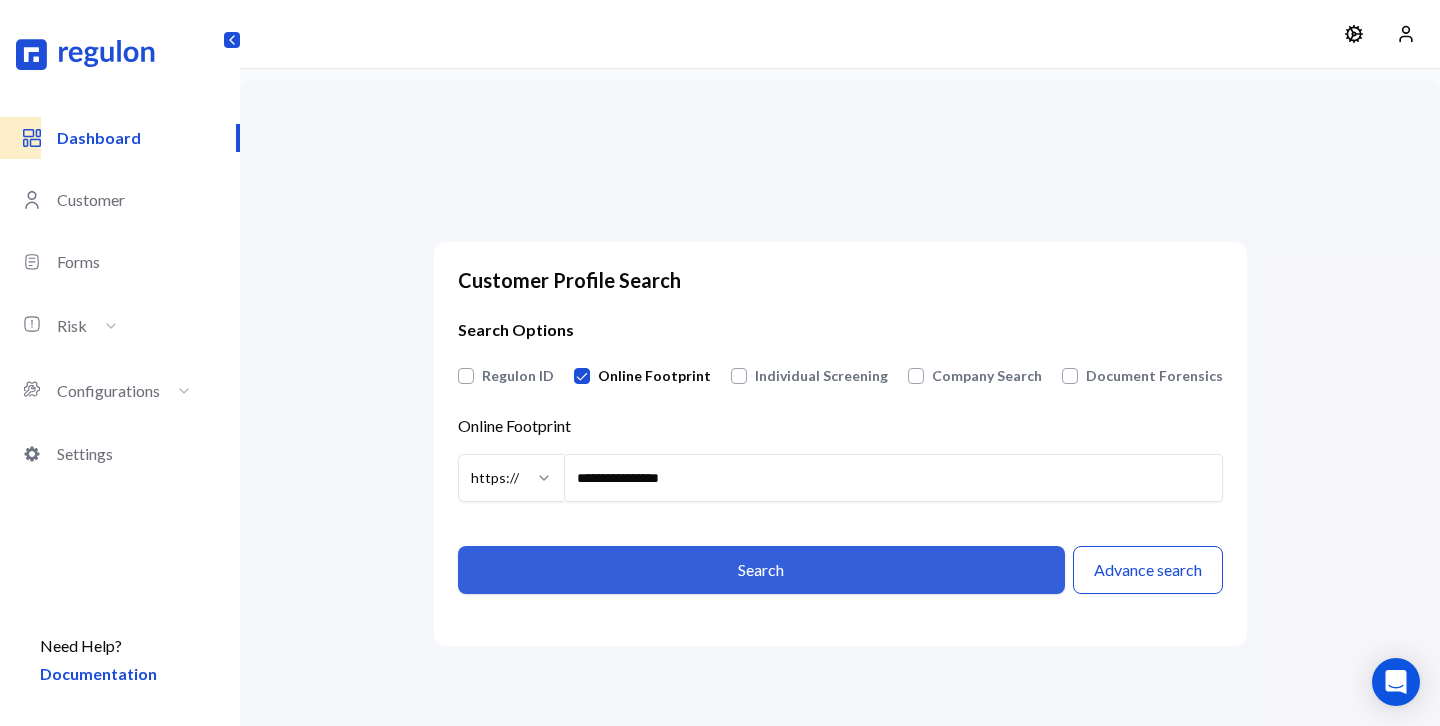 click on "Search" at bounding box center [761, 570] 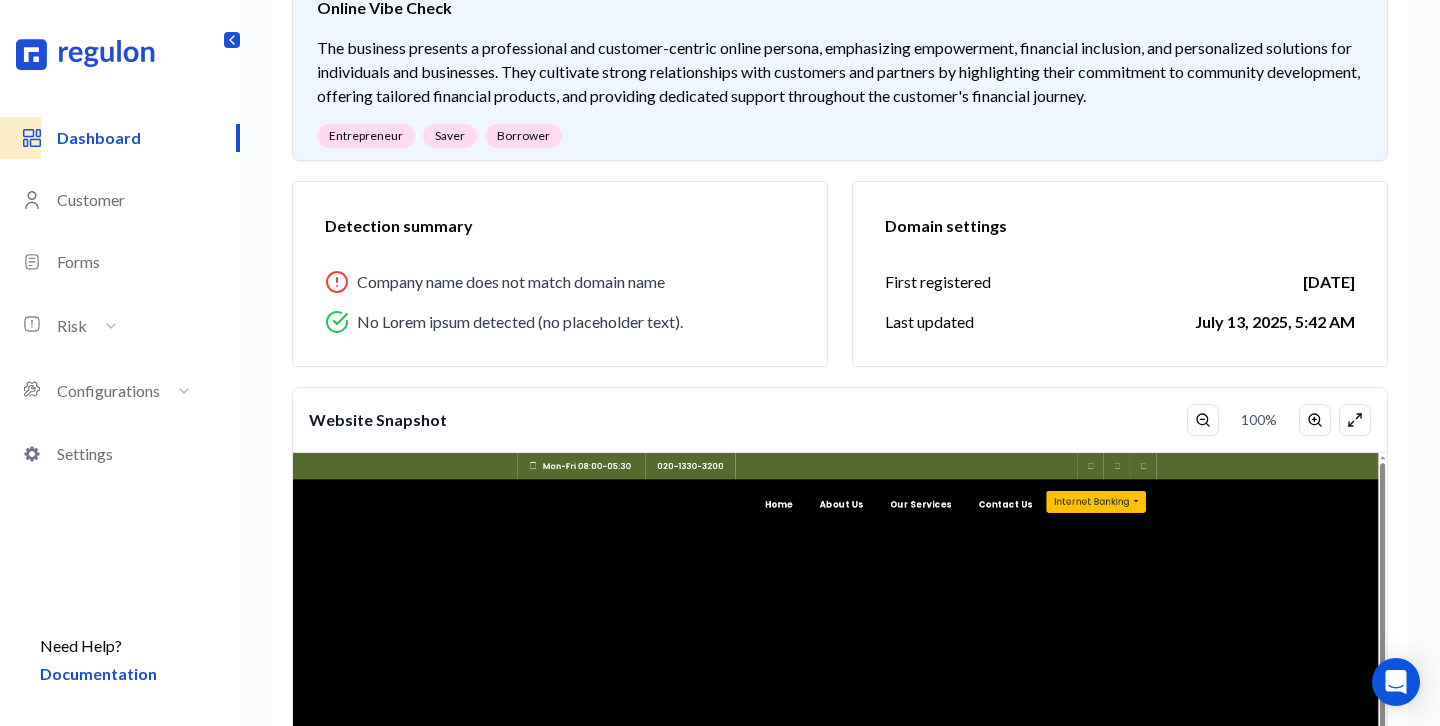 scroll, scrollTop: 1396, scrollLeft: 0, axis: vertical 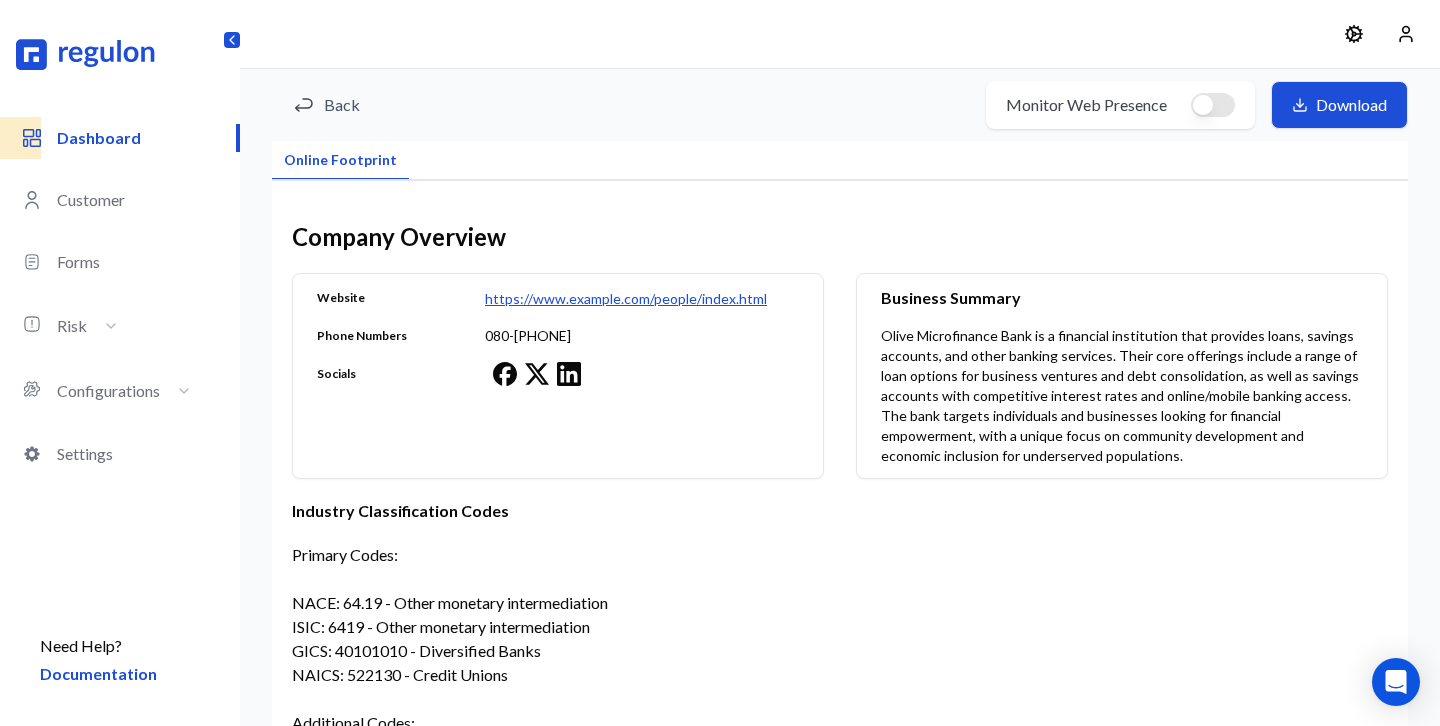 drag, startPoint x: 886, startPoint y: 476, endPoint x: 884, endPoint y: 393, distance: 83.02409 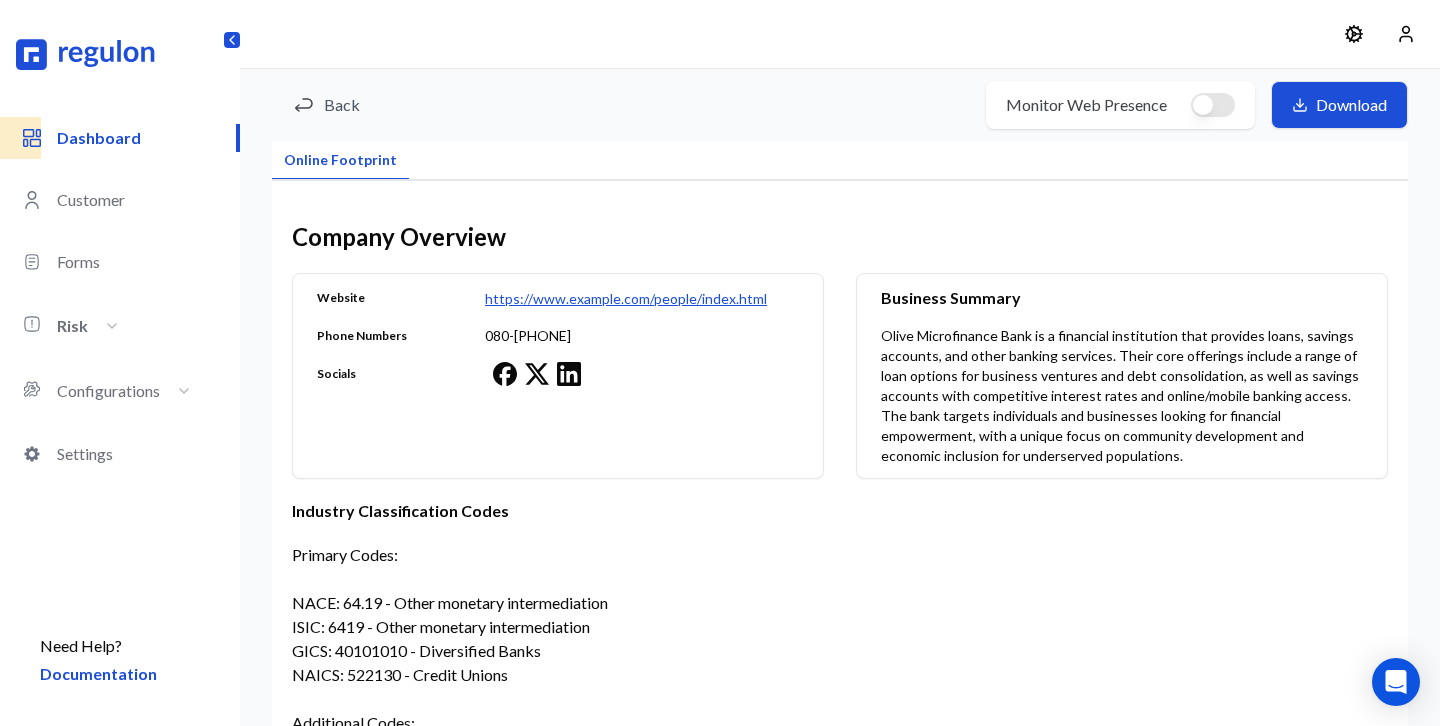 click on "Risk" at bounding box center [88, 325] 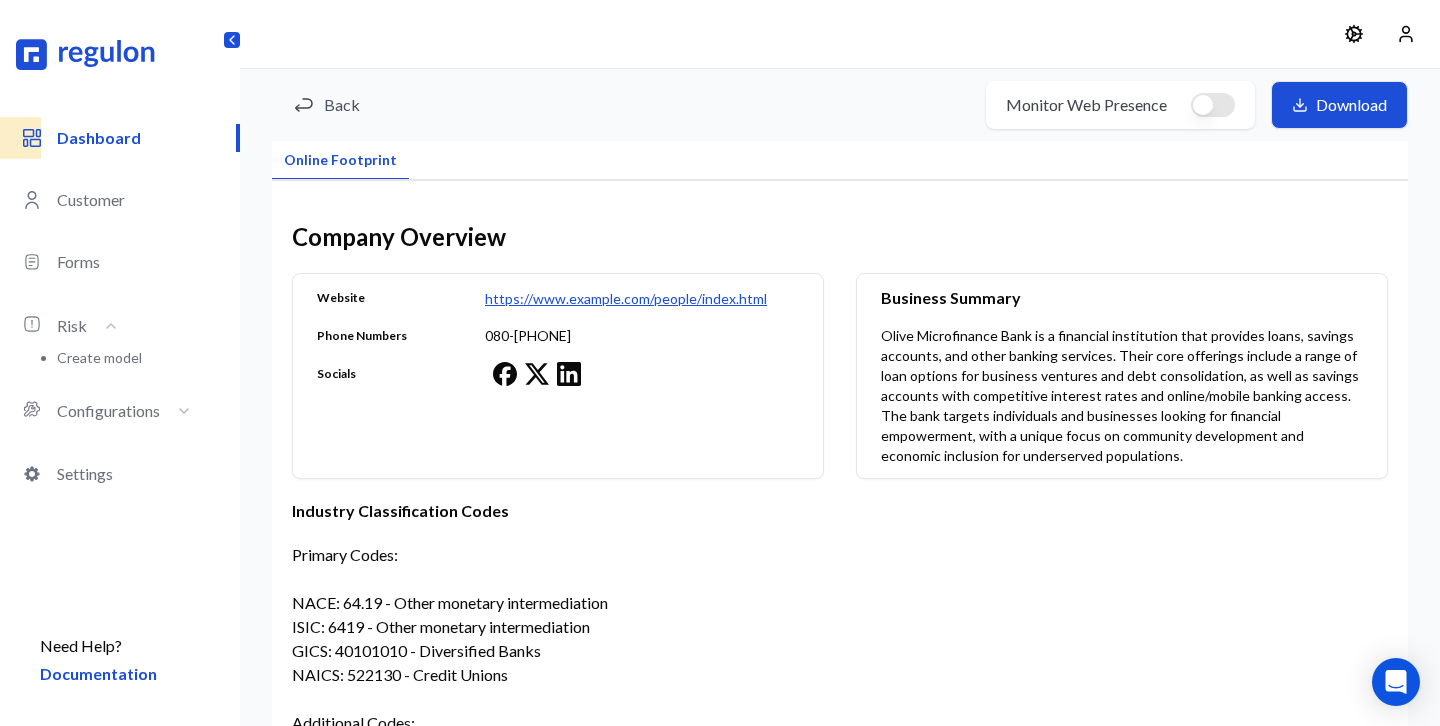 click on "Create model" at bounding box center (99, 357) 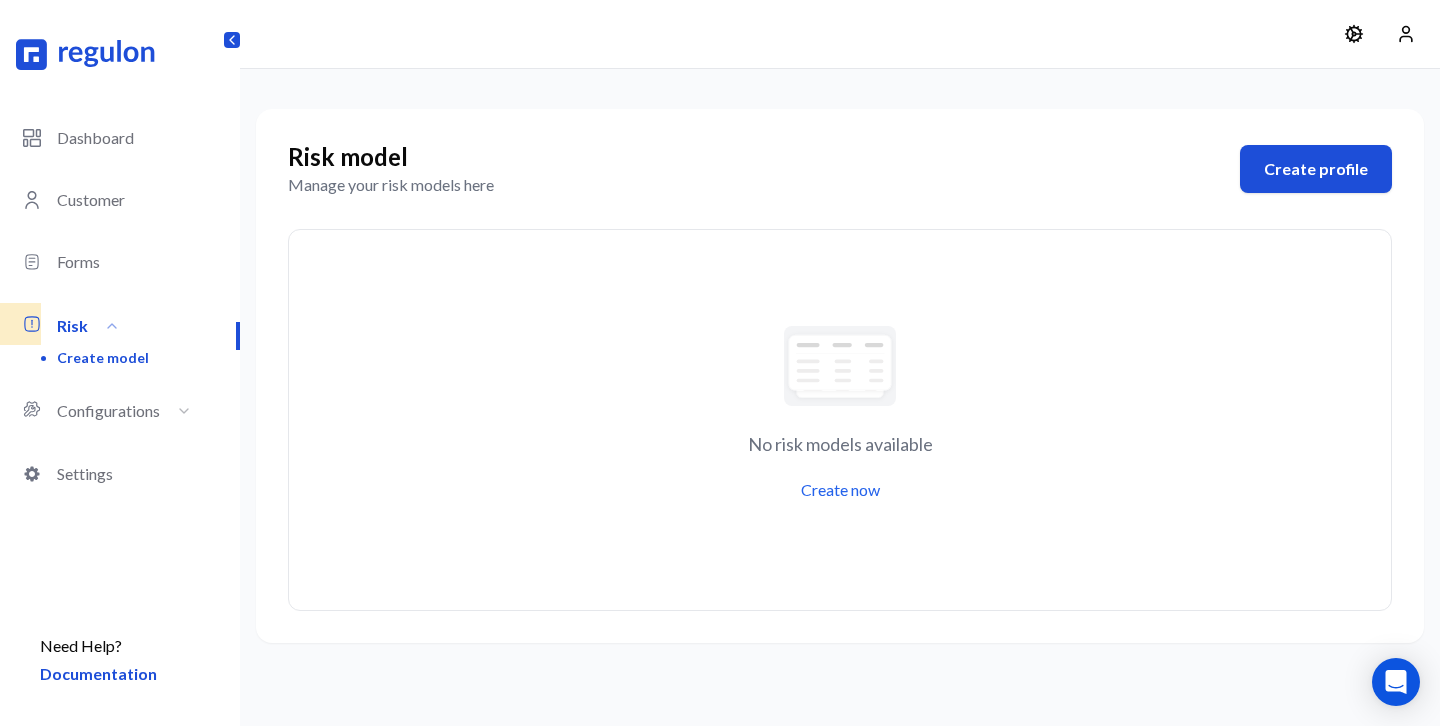 click on "Create profile" at bounding box center [1316, 169] 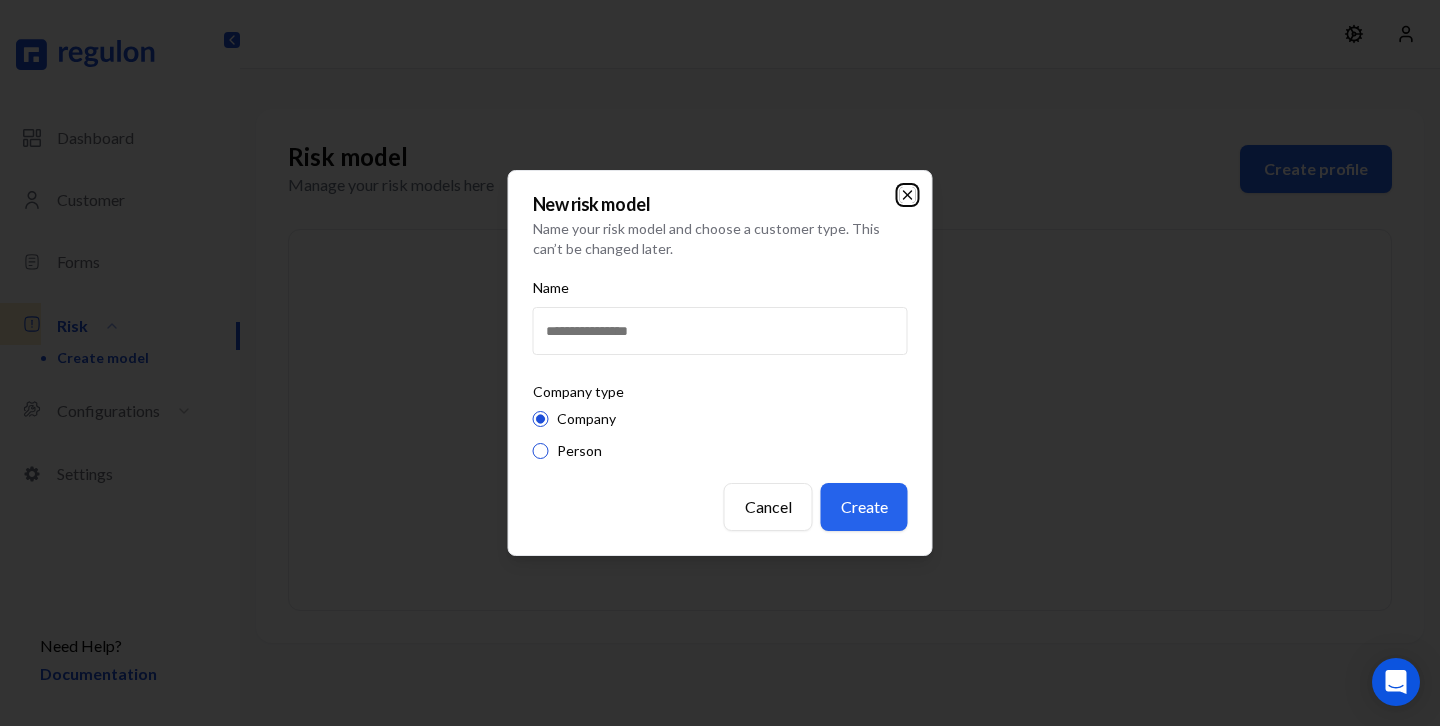 click 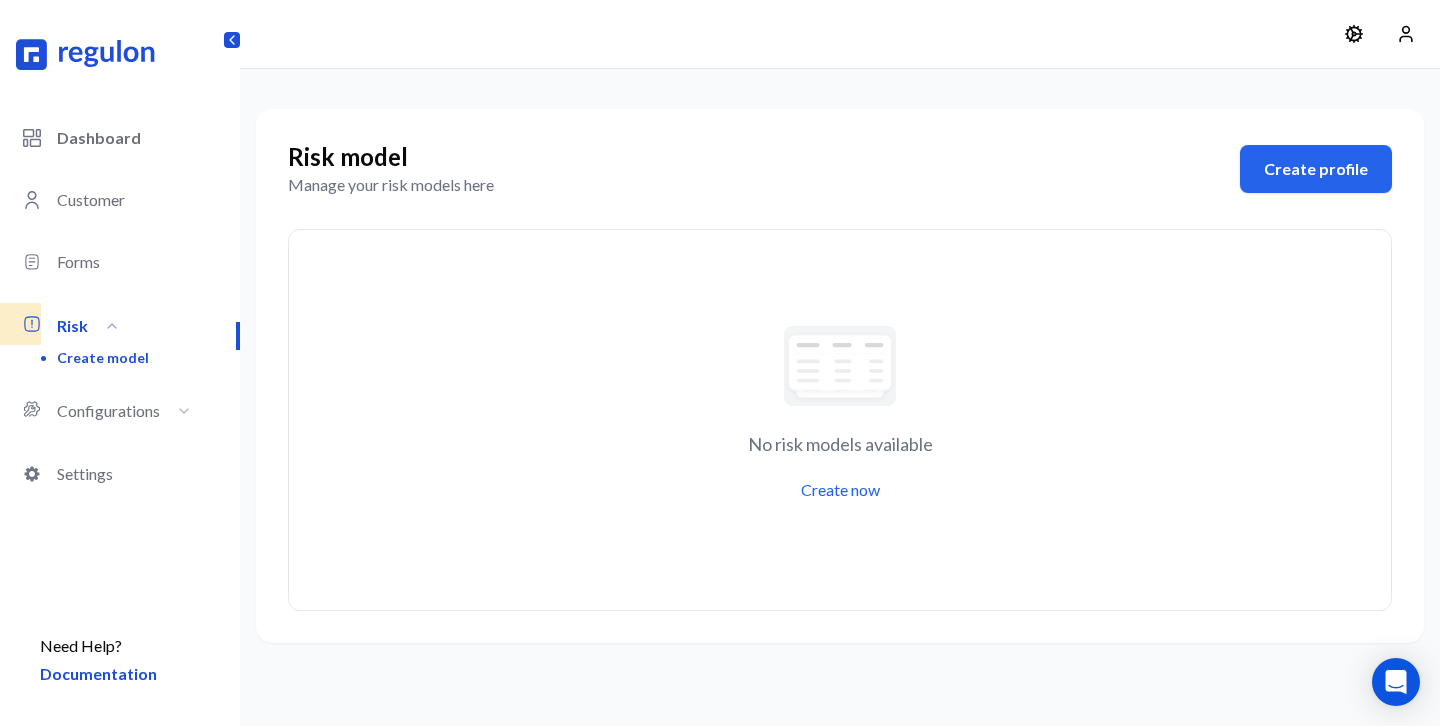 click on "Dashboard" at bounding box center [148, 138] 